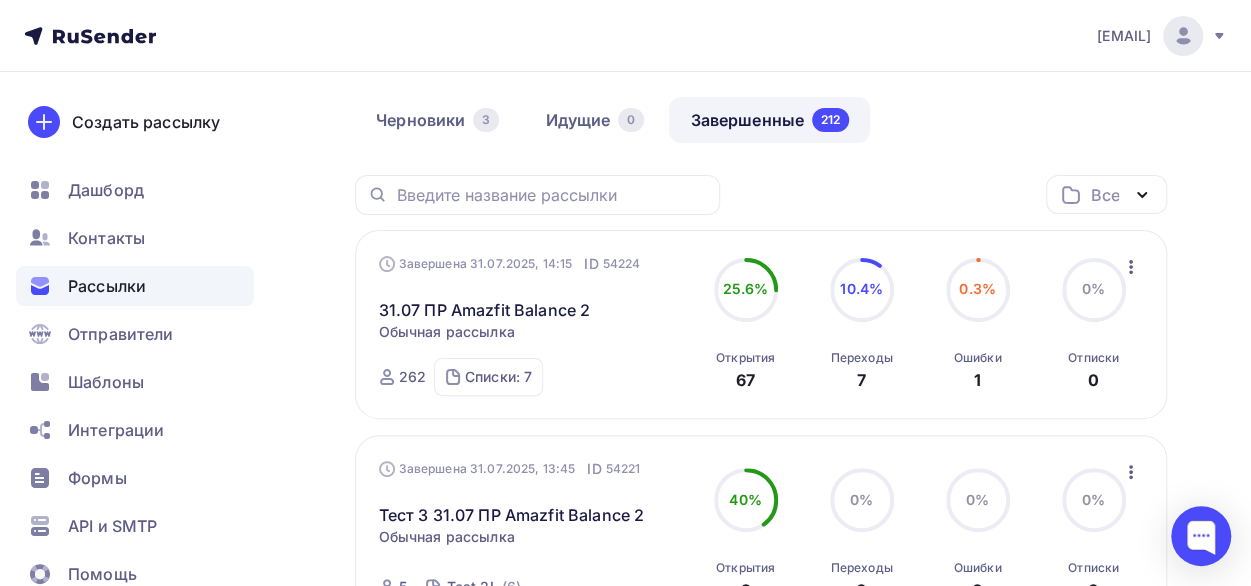 scroll, scrollTop: 82, scrollLeft: 0, axis: vertical 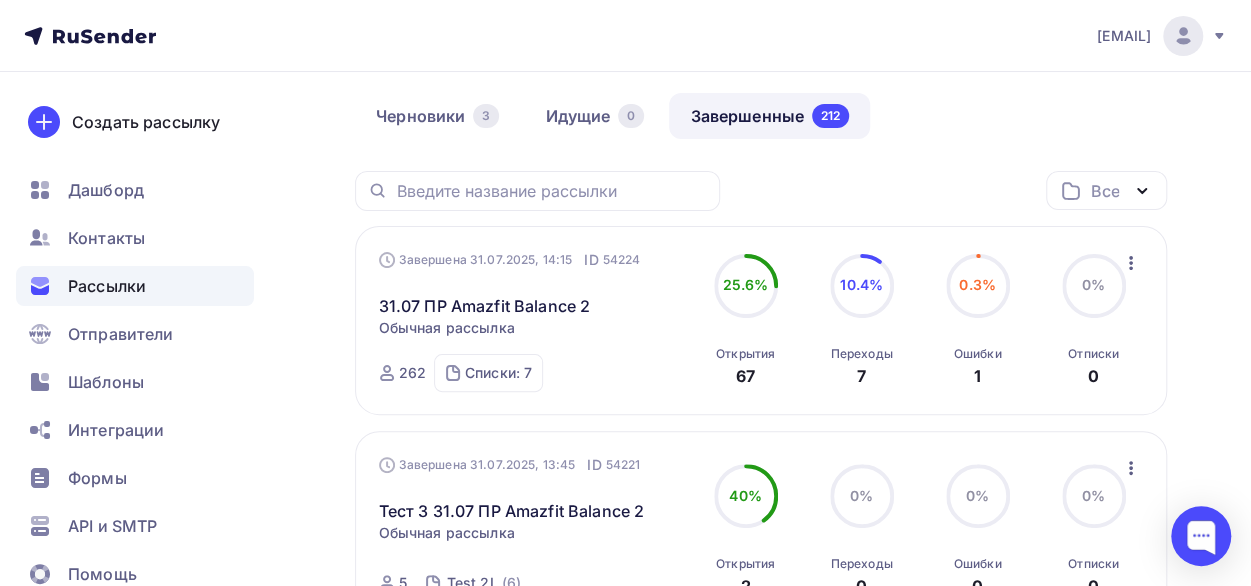 click 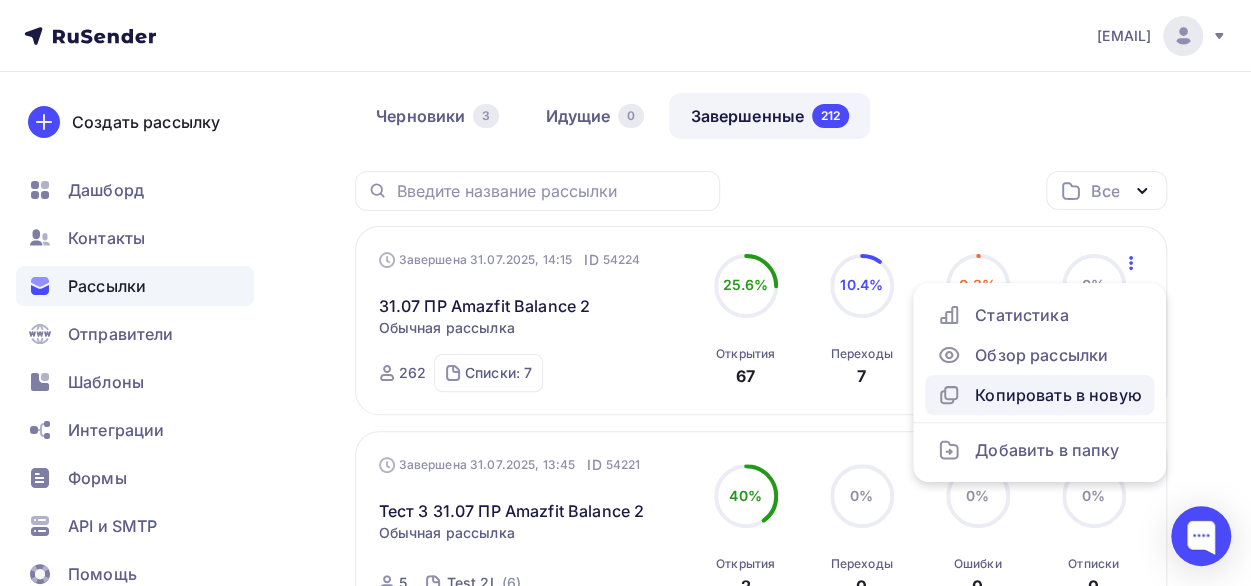 click on "Копировать в новую" at bounding box center [1039, 395] 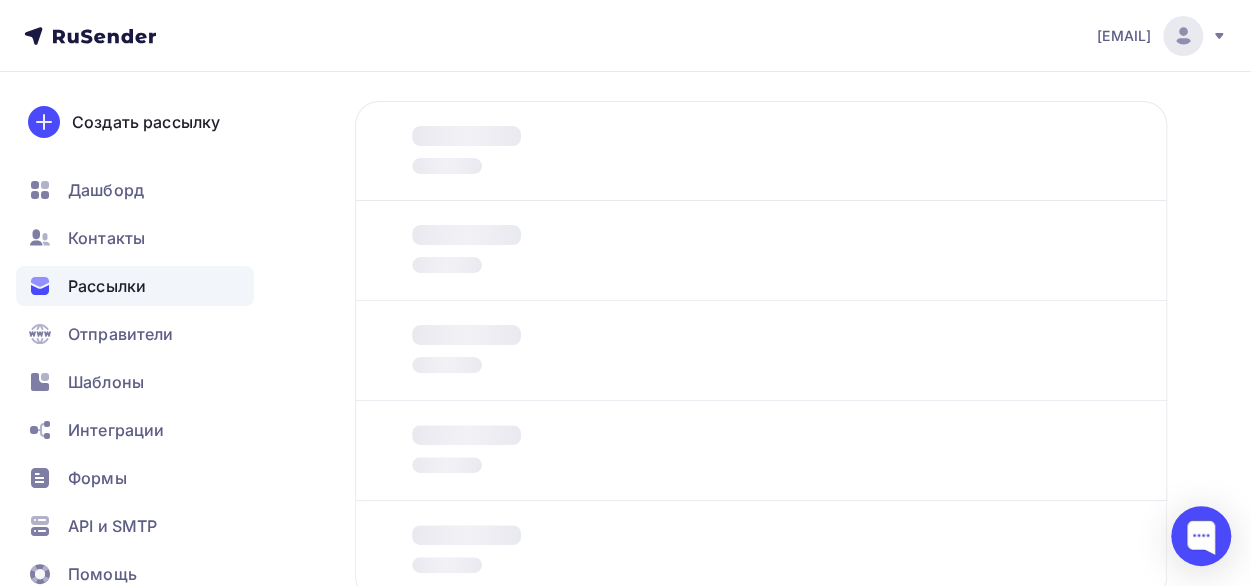 scroll, scrollTop: 0, scrollLeft: 0, axis: both 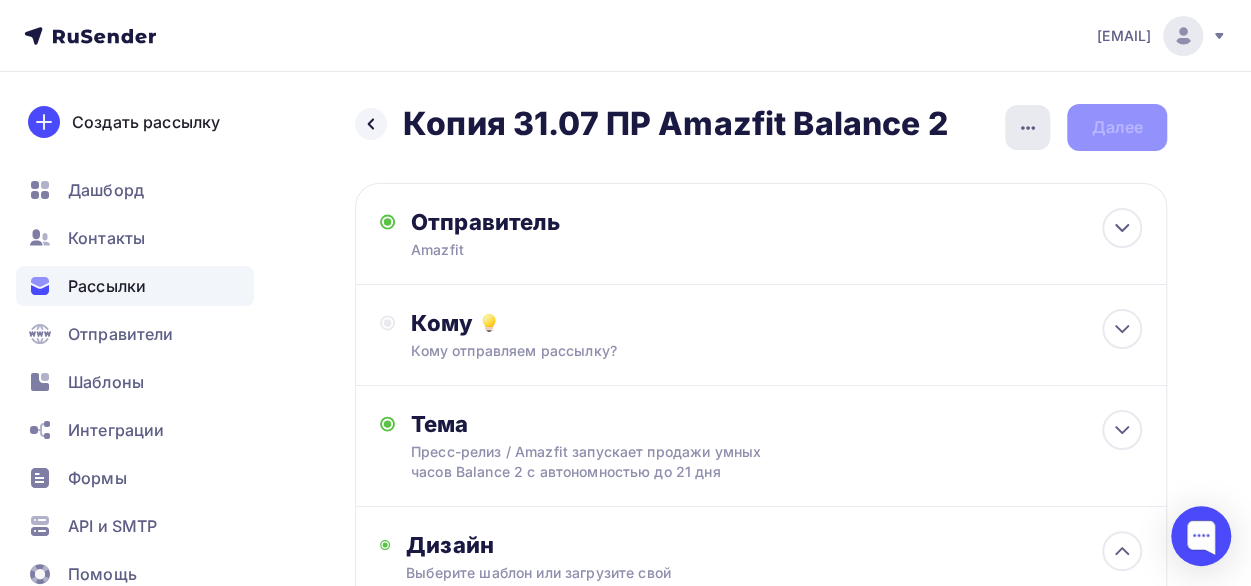 click at bounding box center (1027, 127) 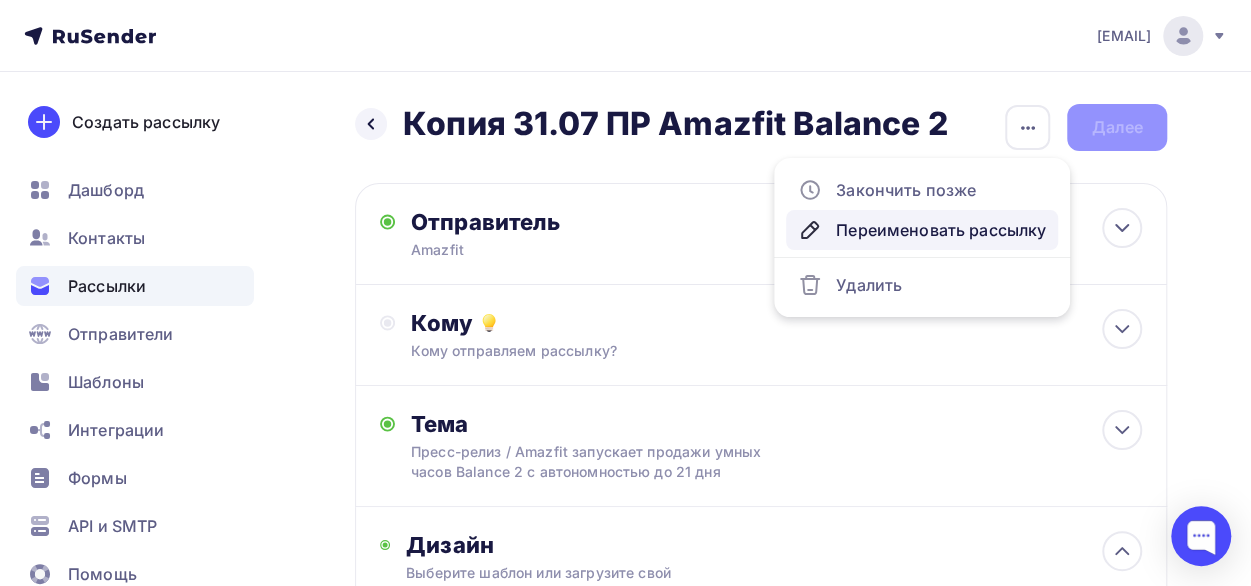 click on "Переименовать рассылку" at bounding box center (922, 230) 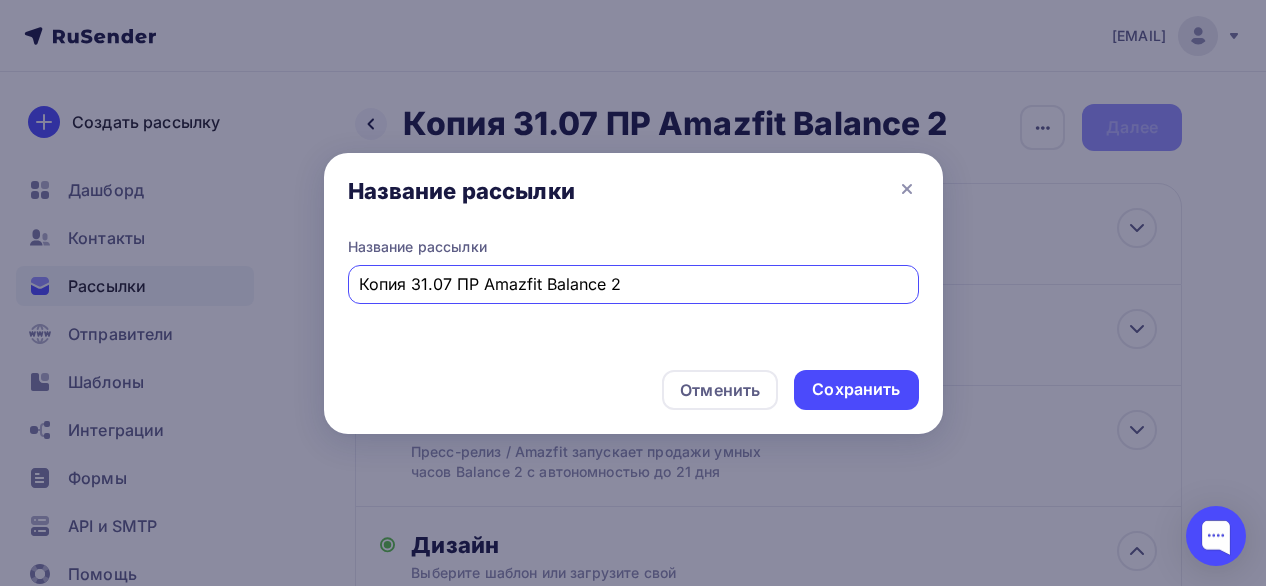 click on "Копия 31.07 ПР Amazfit Balance 2" at bounding box center (633, 284) 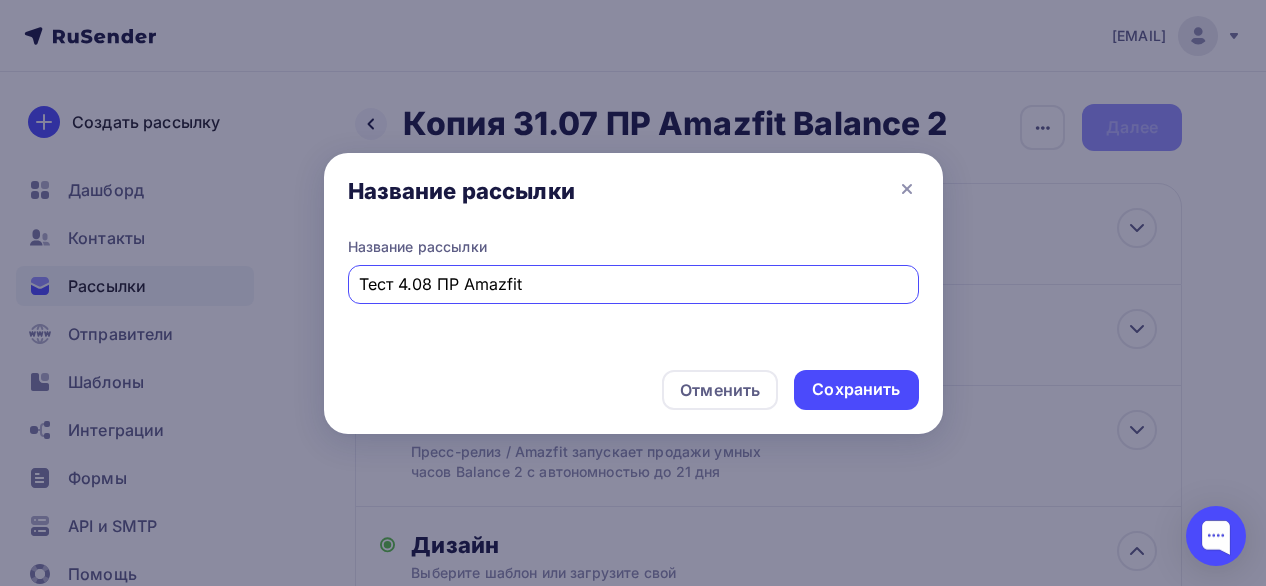 paste on "Helio Strap" 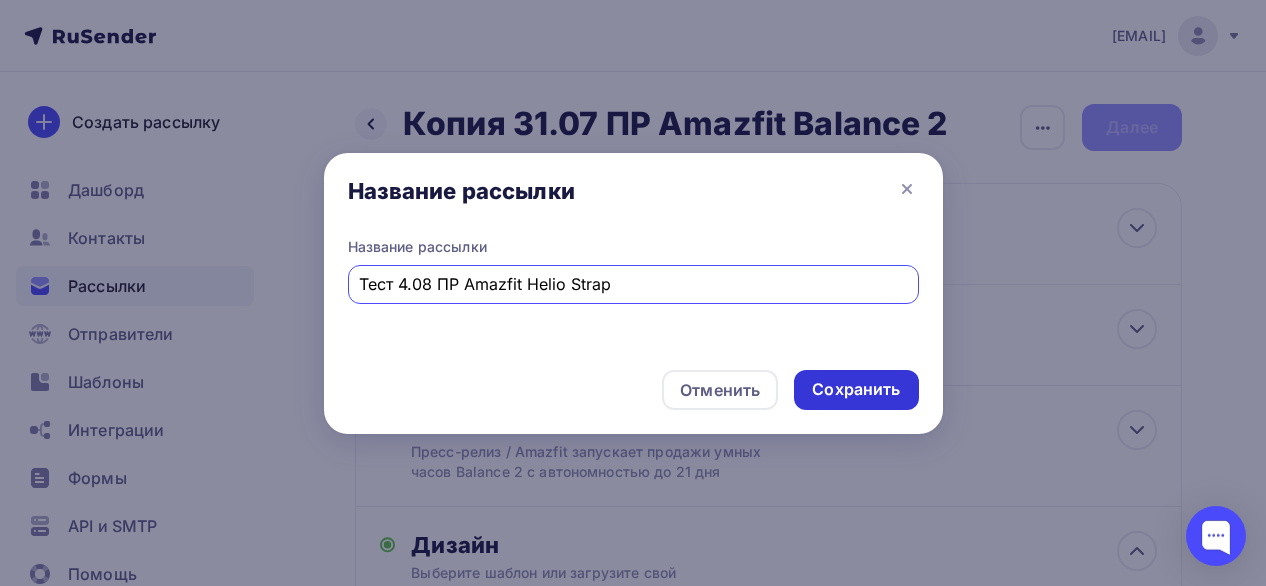 type on "Тест 4.08 ПР Amazfit Helio Strap" 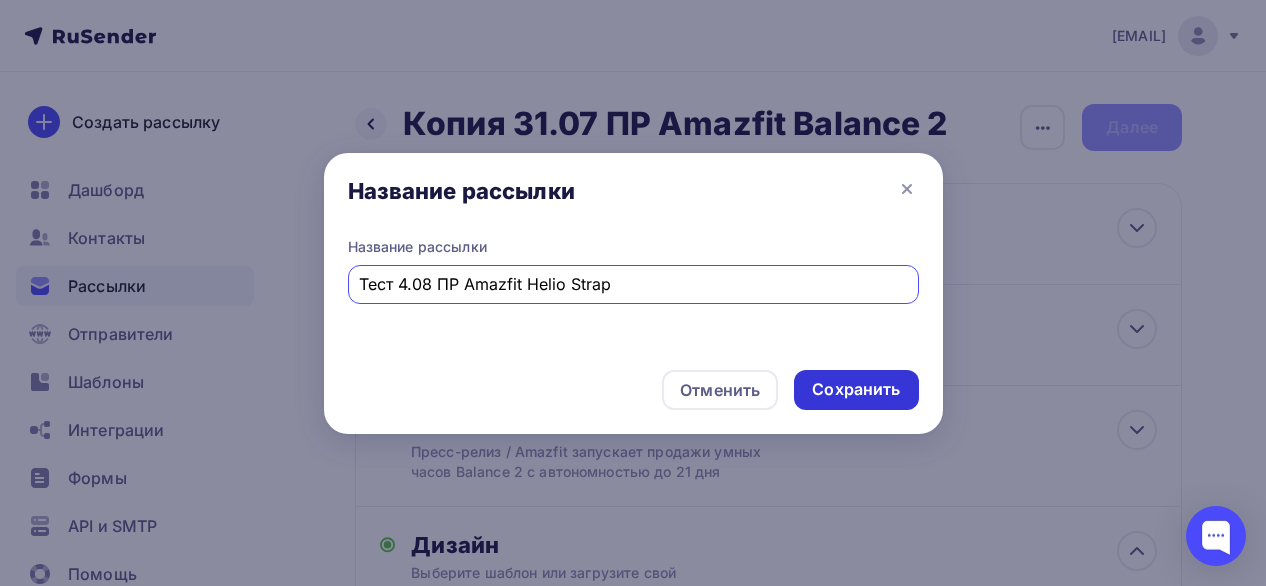 click on "Сохранить" at bounding box center (856, 389) 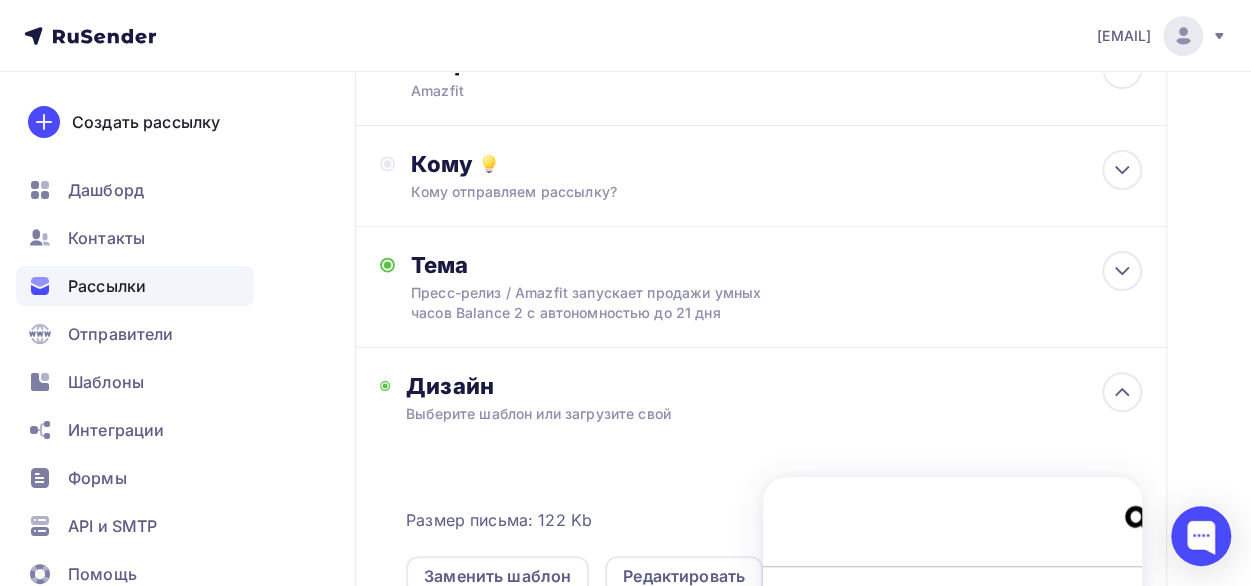 scroll, scrollTop: 164, scrollLeft: 0, axis: vertical 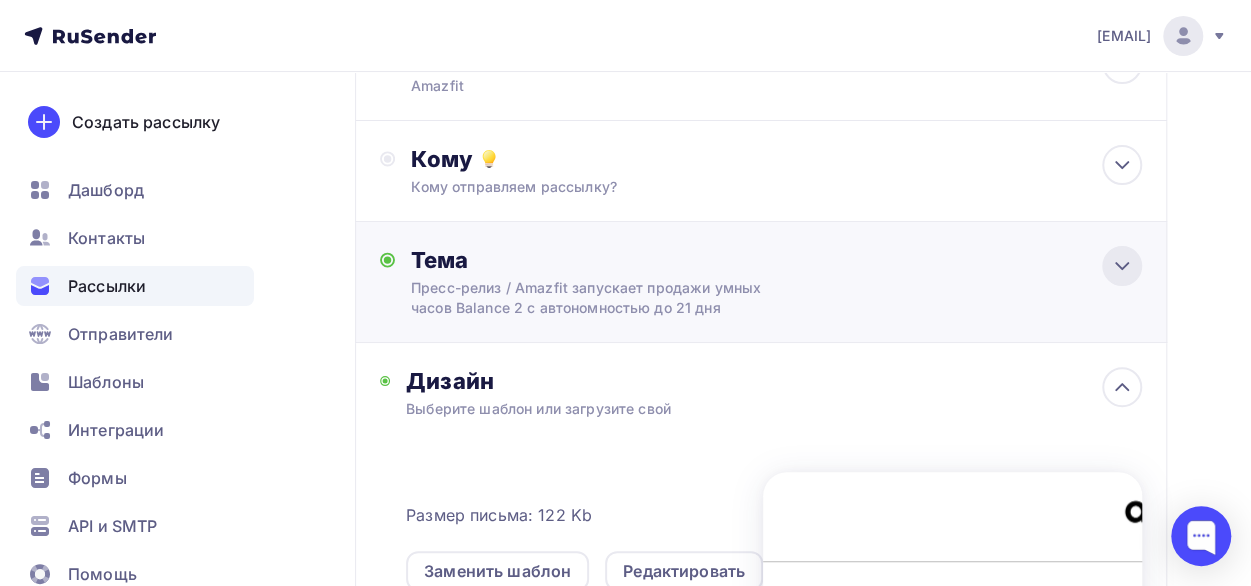 click 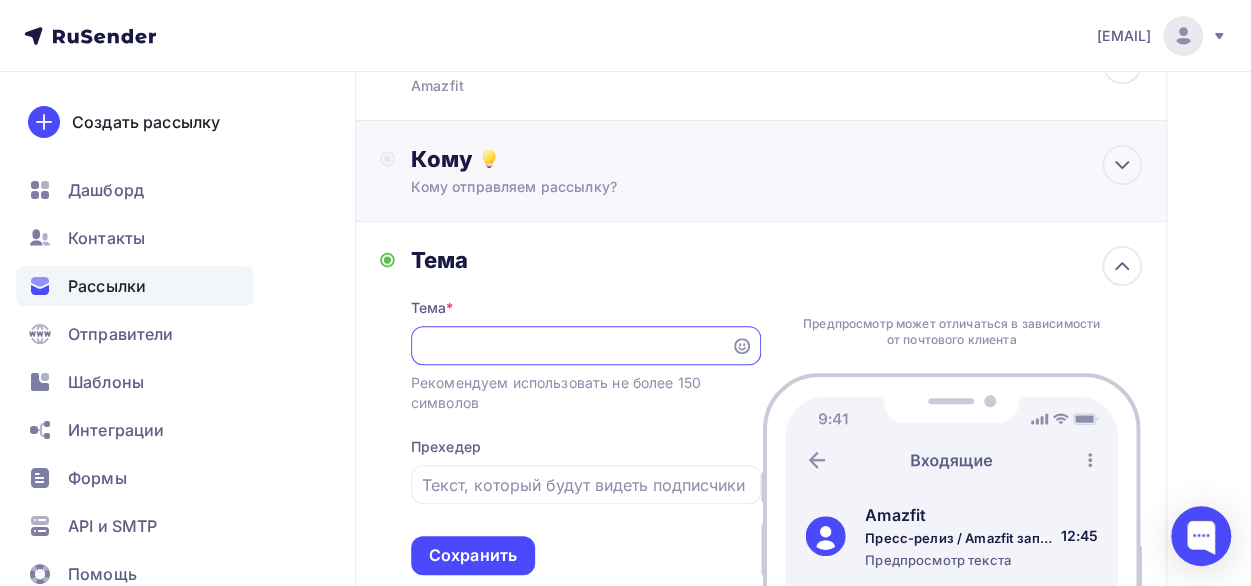 scroll, scrollTop: 0, scrollLeft: 0, axis: both 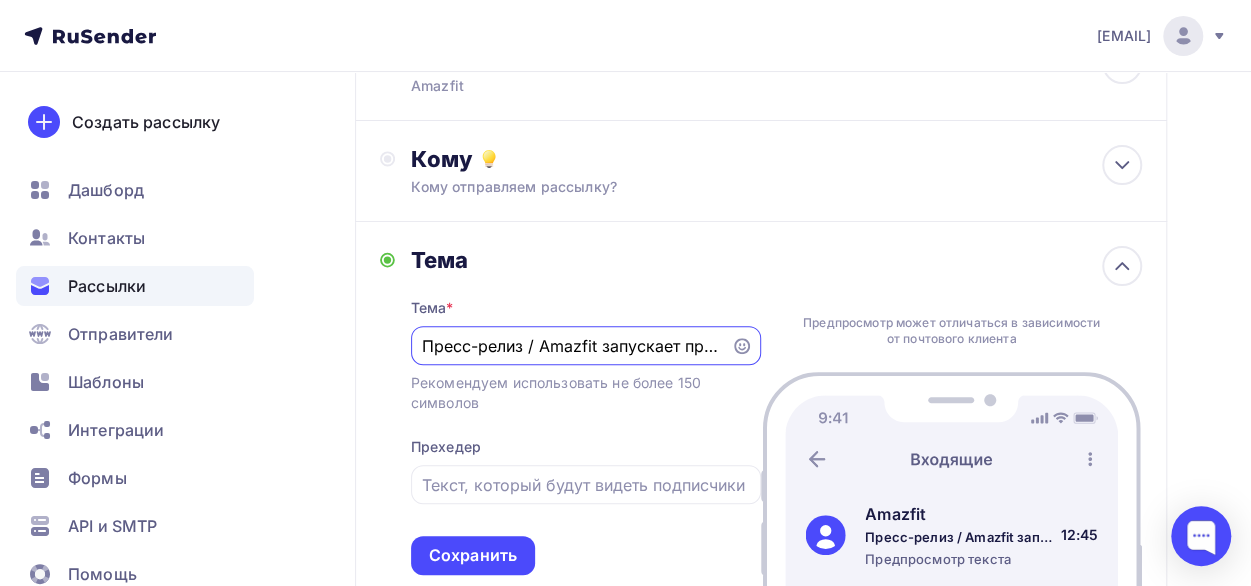 click on "Пресс-релиз / Amazfit запускает продажи умных часов Balance 2 с автономностью до 21 дня" at bounding box center [570, 346] 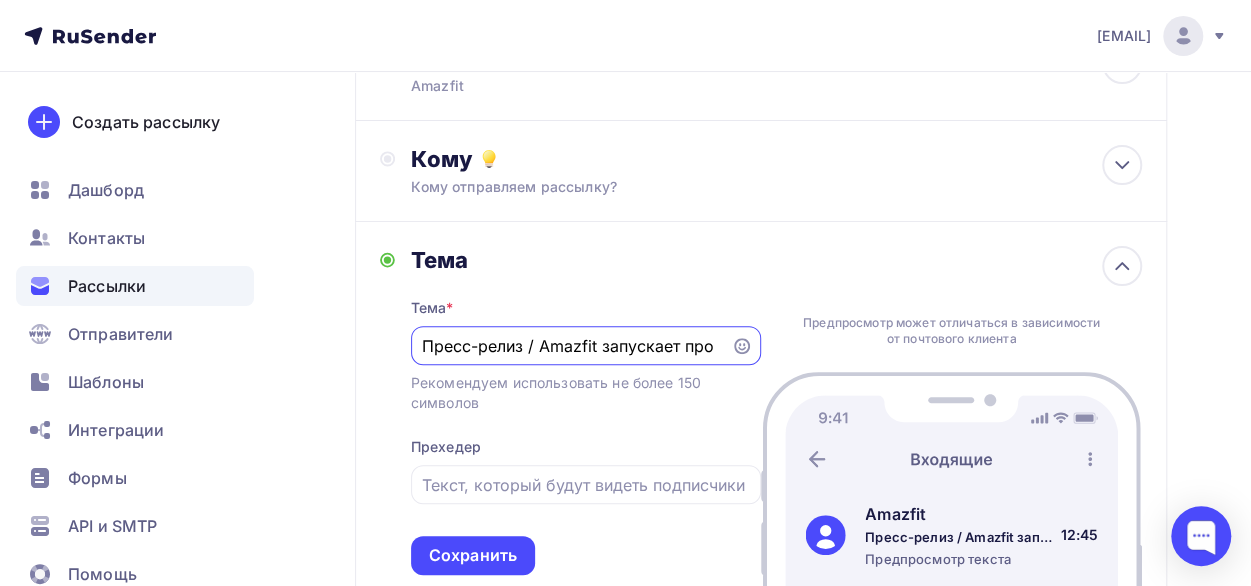 scroll, scrollTop: 0, scrollLeft: 0, axis: both 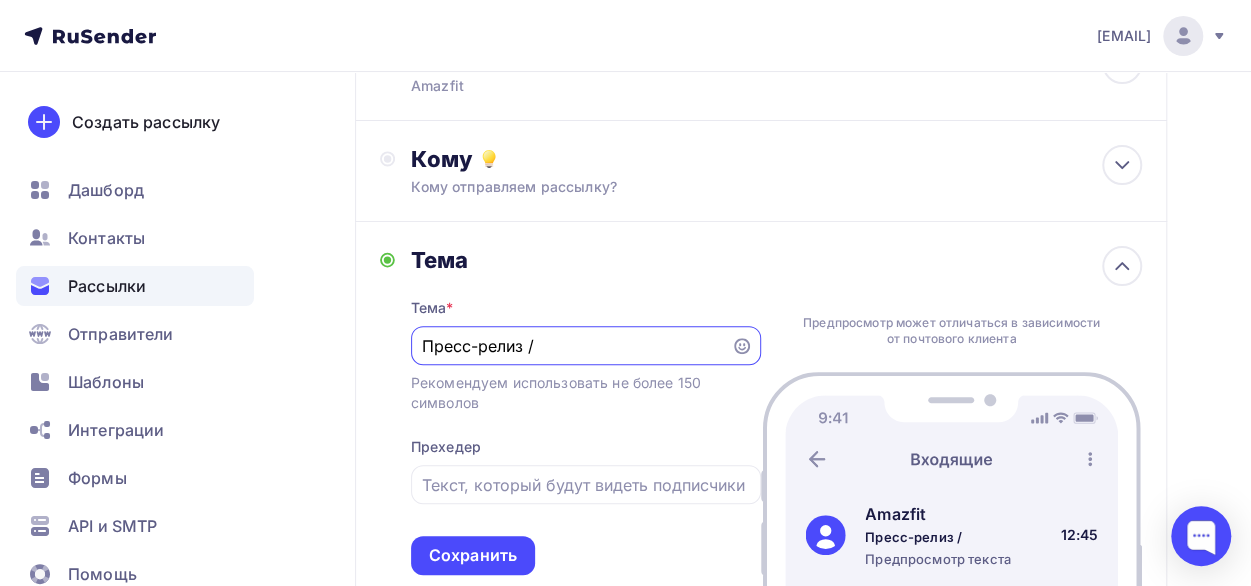 paste on "Amazfit запускает продажи фитнес-браслета Helio Strap" 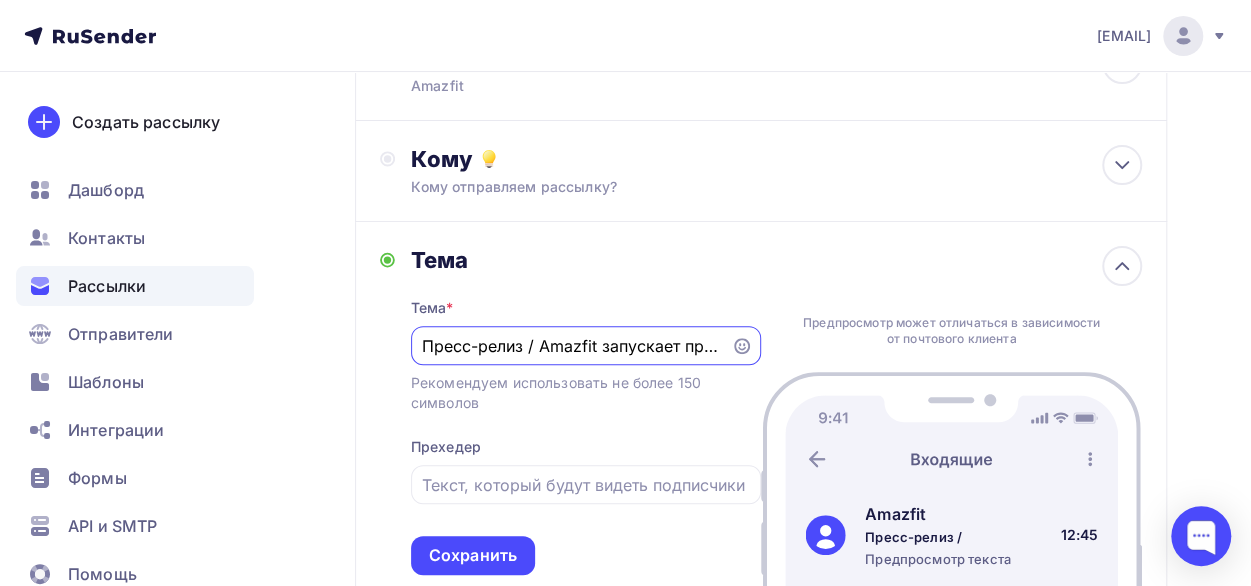 scroll, scrollTop: 0, scrollLeft: 264, axis: horizontal 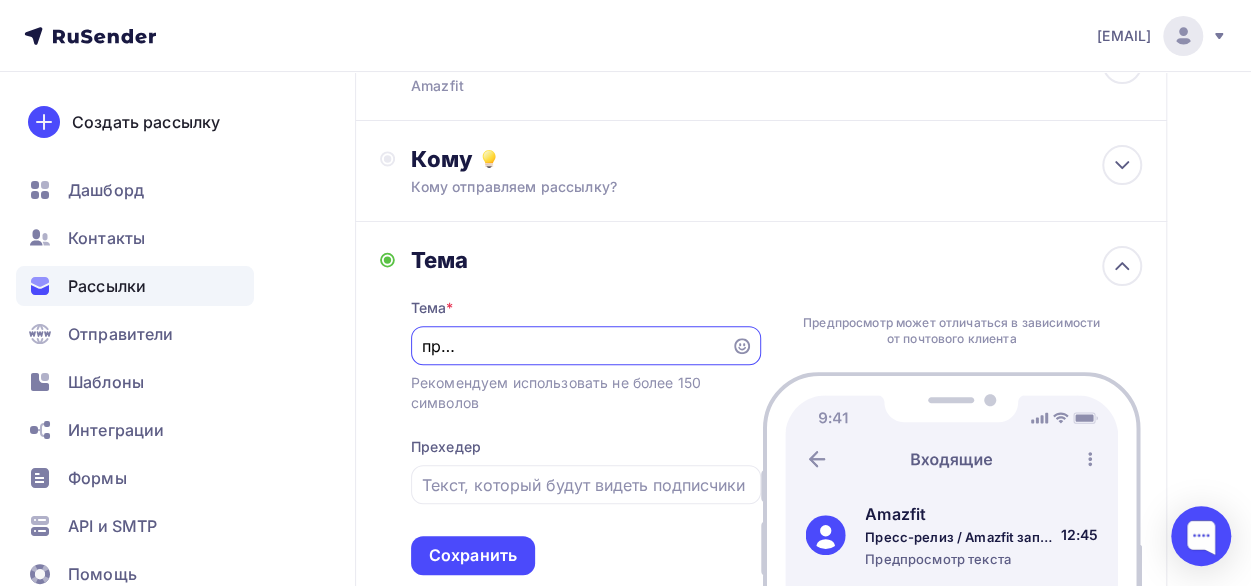 type on "Пресс-релиз / Amazfit запускает продажи фитнес-браслета Helio Strap" 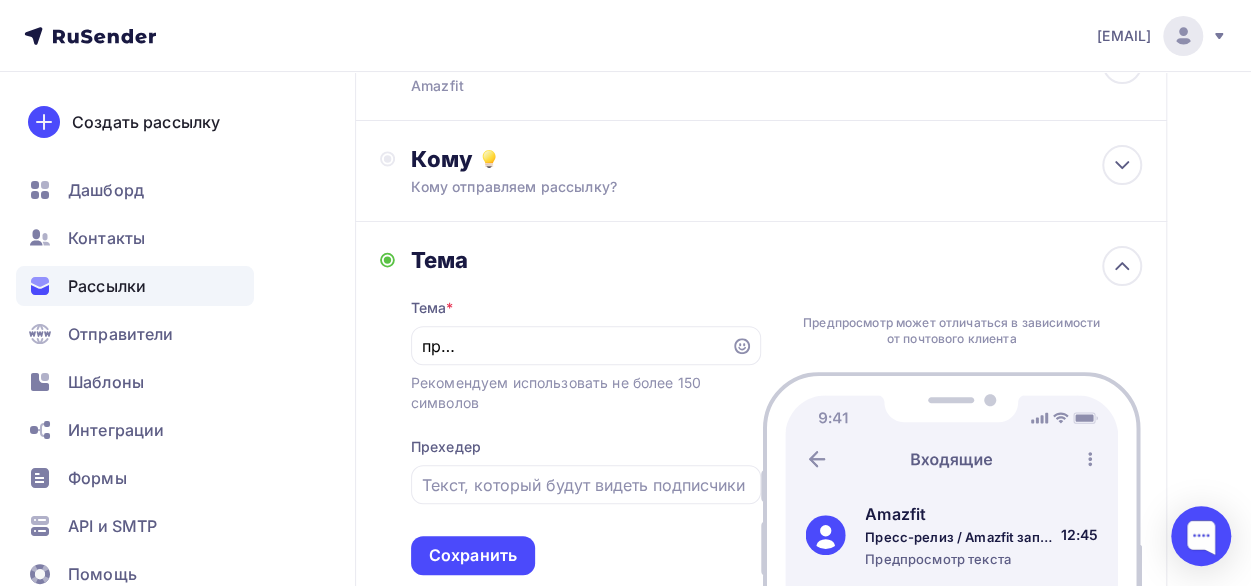 click on "Тема  *     Пресс-релиз / Amazfit запускает продажи фитнес-браслета Helio Strap
Рекомендуем использовать не более 150 символов
Прехедер               Сохранить" at bounding box center (586, 424) 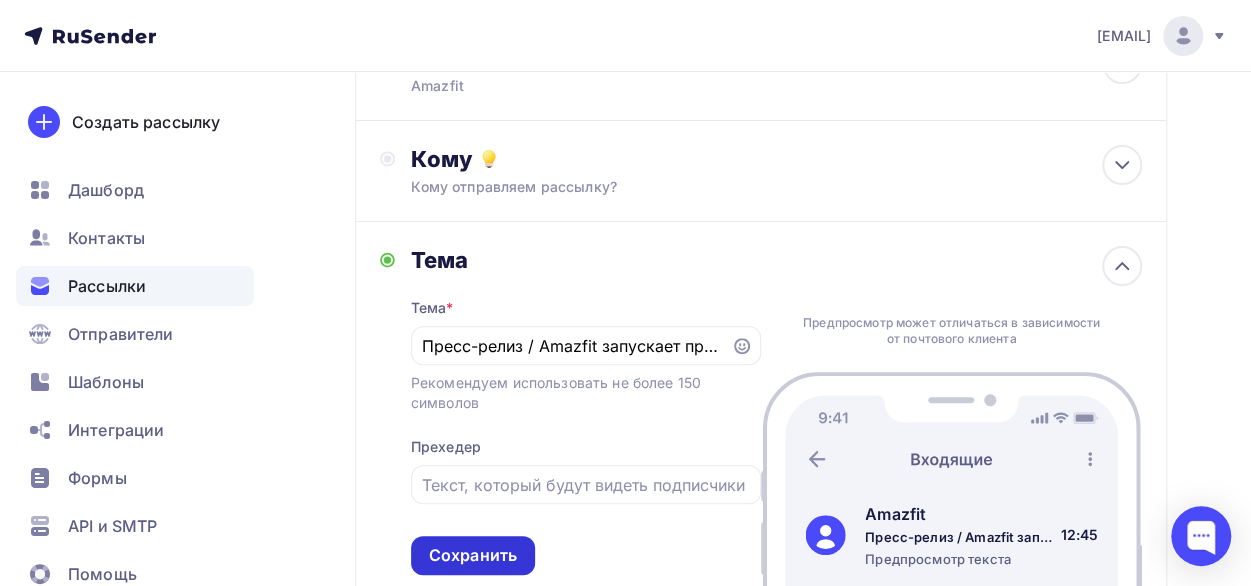 click on "Сохранить" at bounding box center [473, 555] 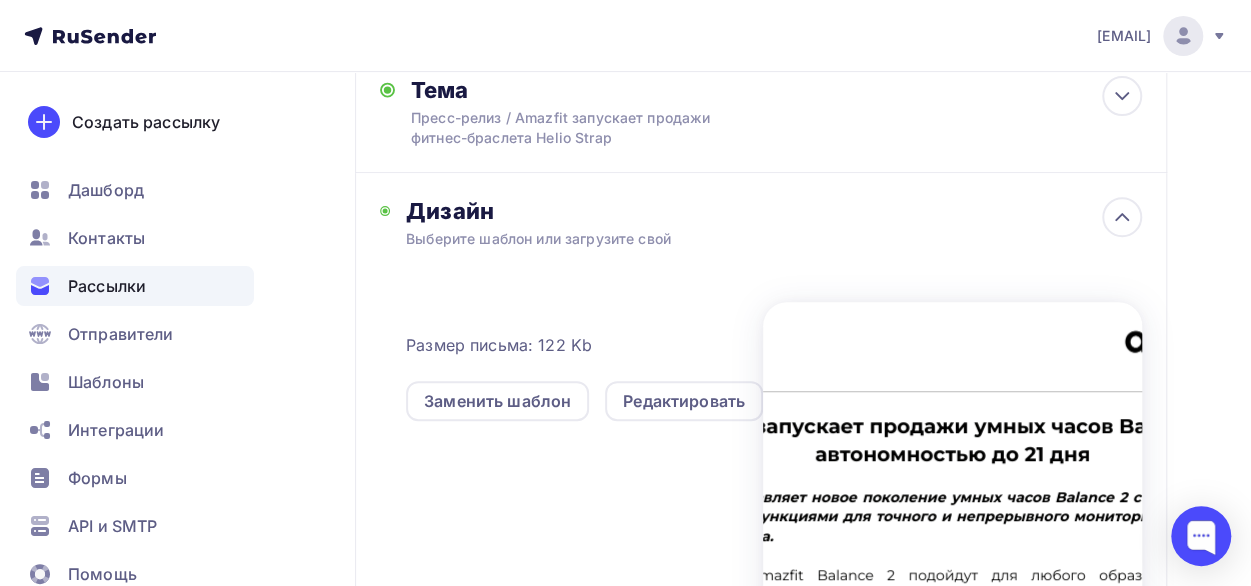 scroll, scrollTop: 339, scrollLeft: 0, axis: vertical 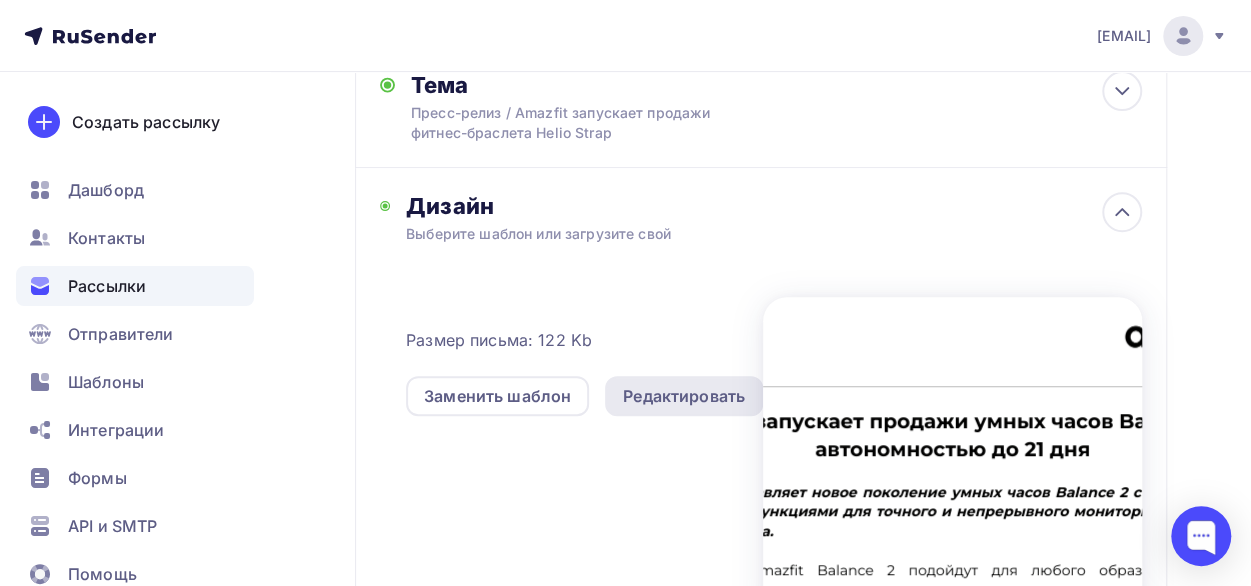 click on "Редактировать" at bounding box center (684, 396) 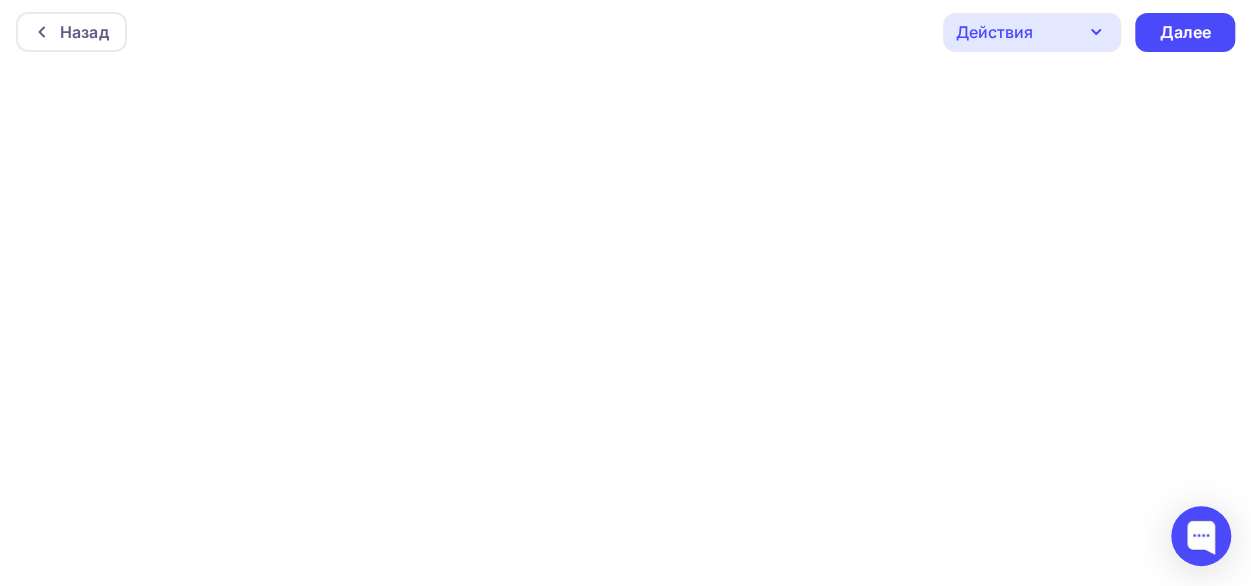 scroll, scrollTop: 5, scrollLeft: 0, axis: vertical 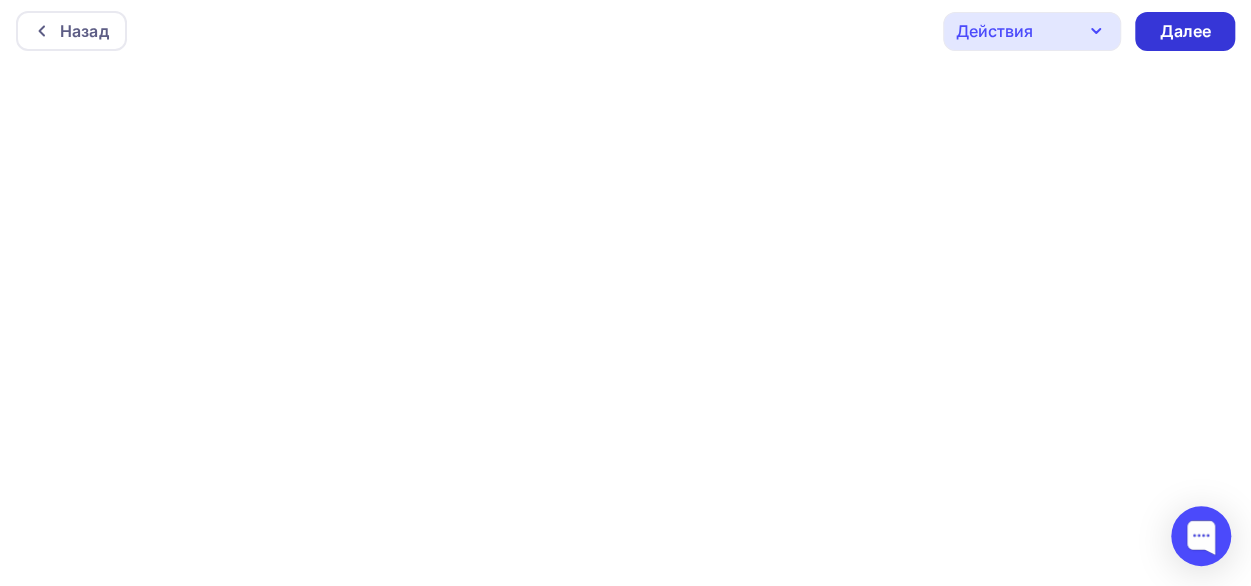 click on "Далее" at bounding box center (1185, 31) 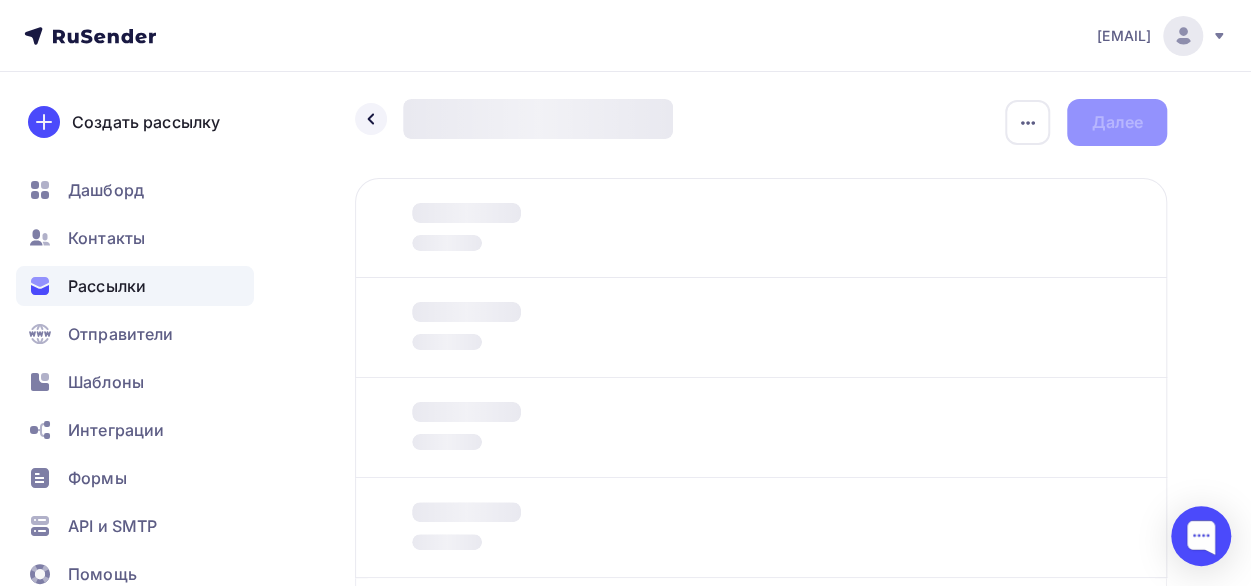 scroll, scrollTop: 0, scrollLeft: 0, axis: both 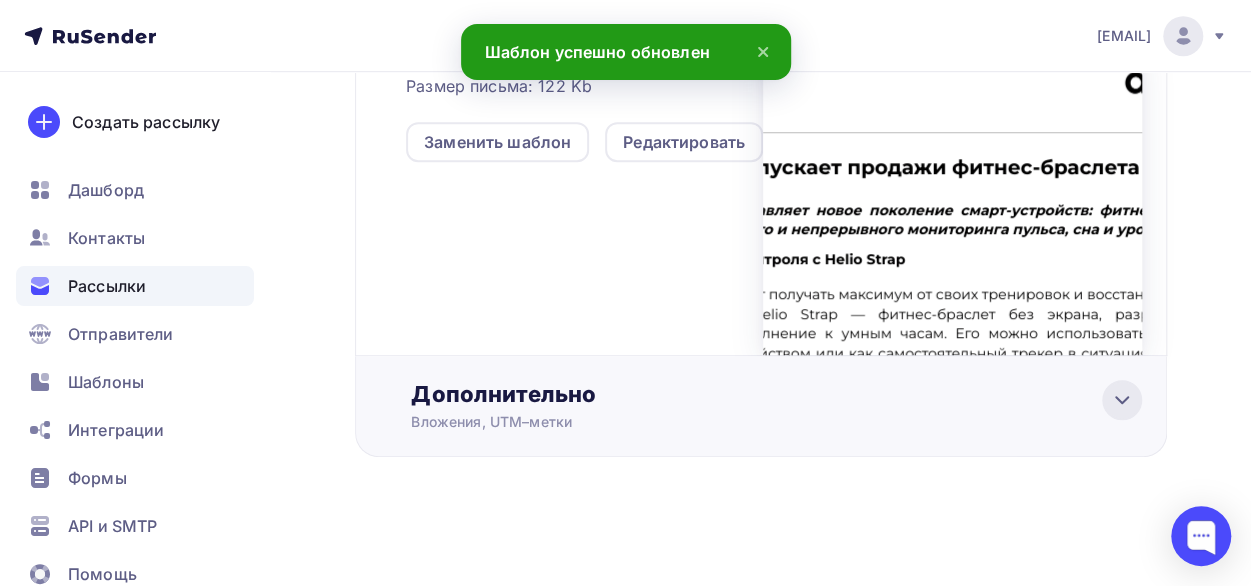 click 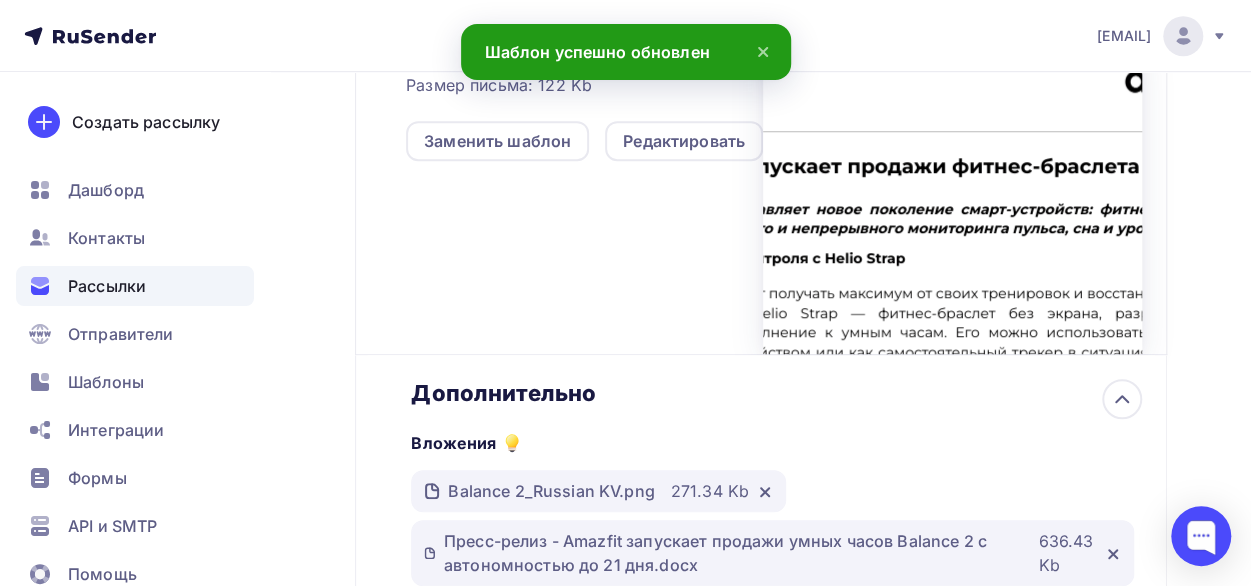 scroll, scrollTop: 0, scrollLeft: 0, axis: both 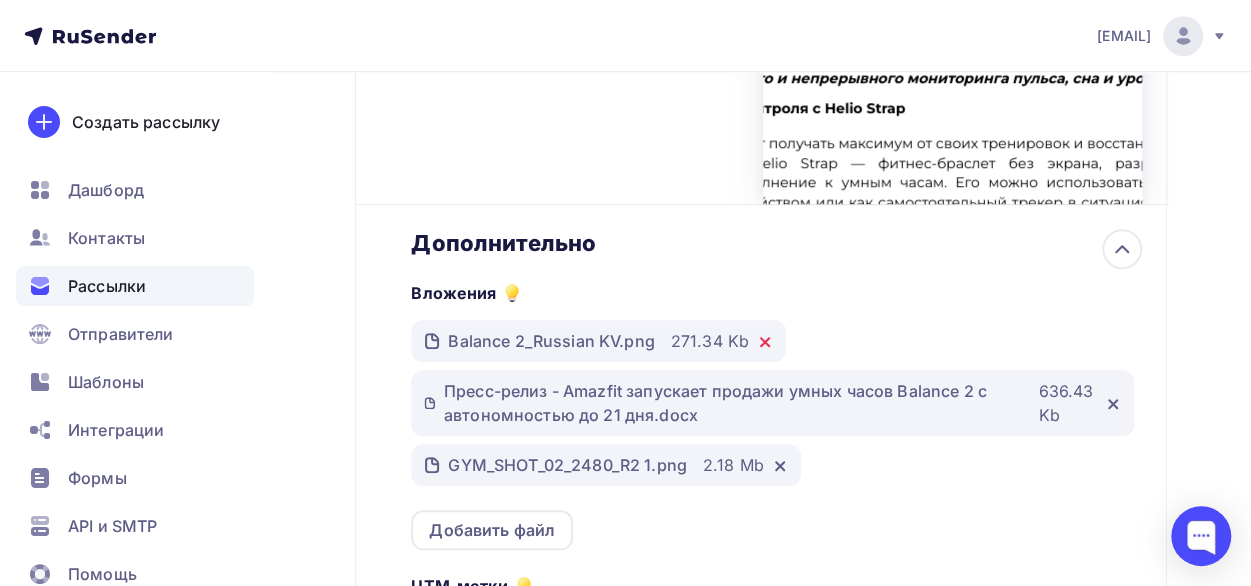 click 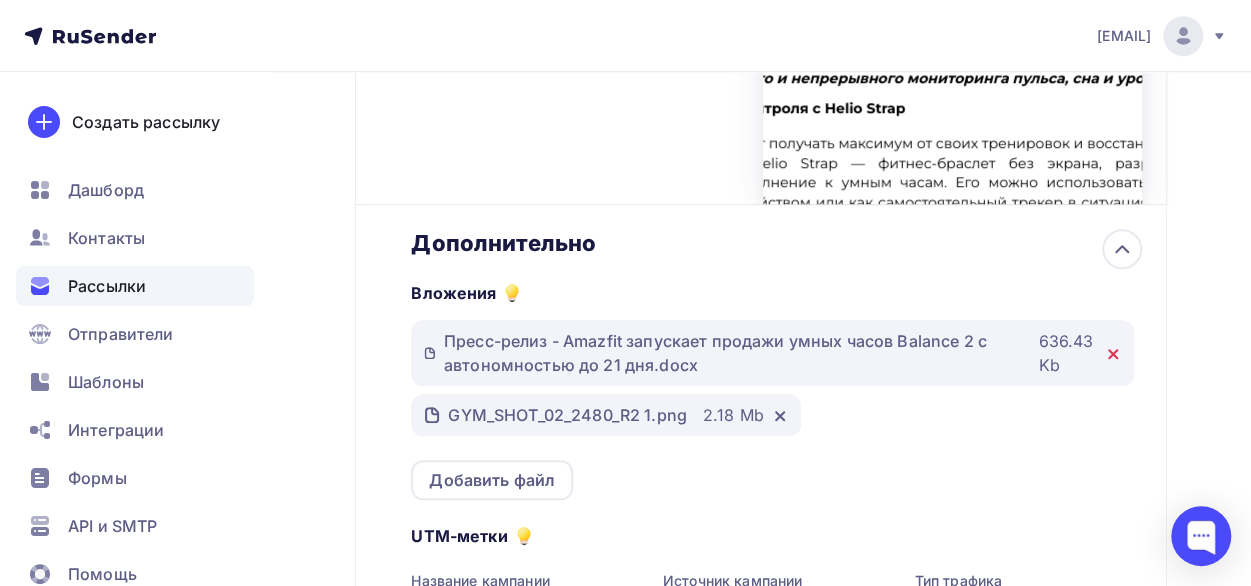 click 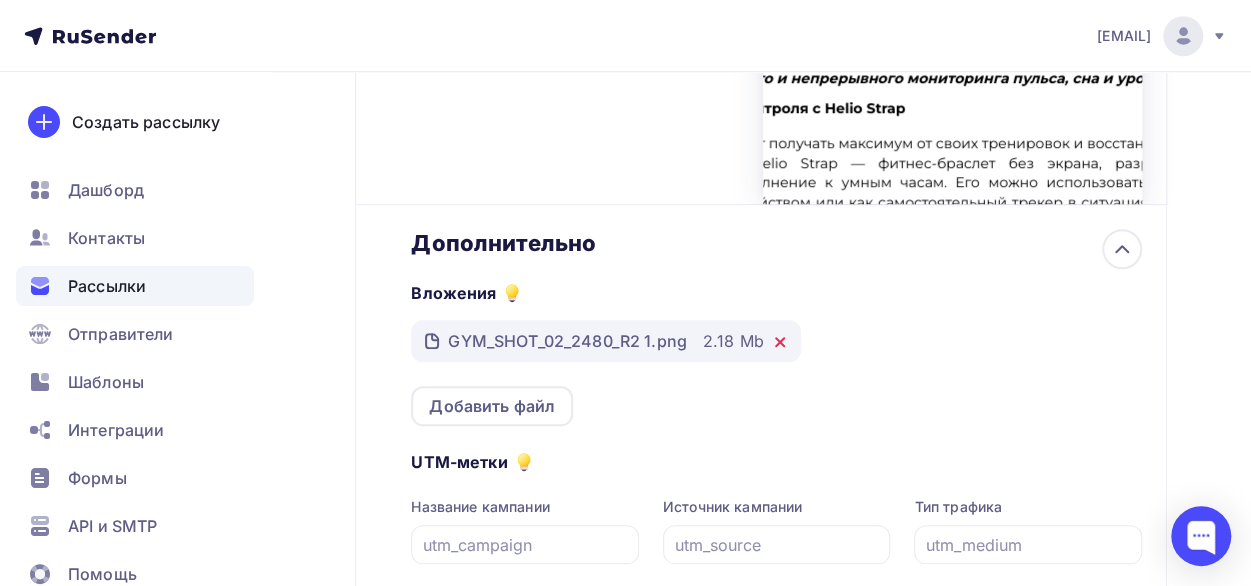 click 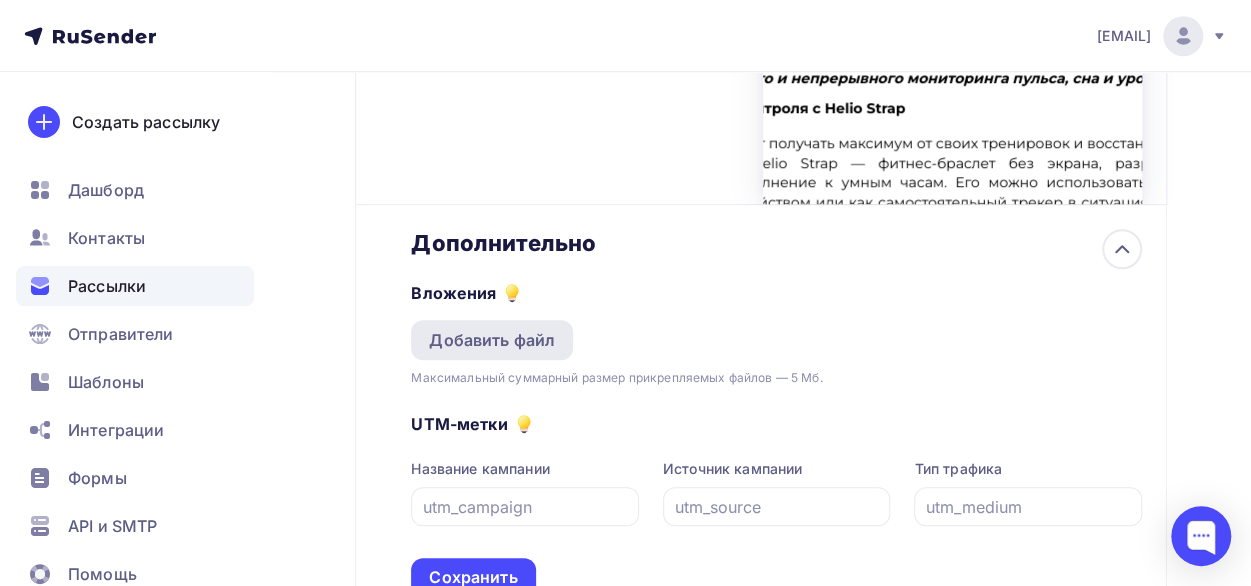 click on "Добавить файл" at bounding box center [492, 340] 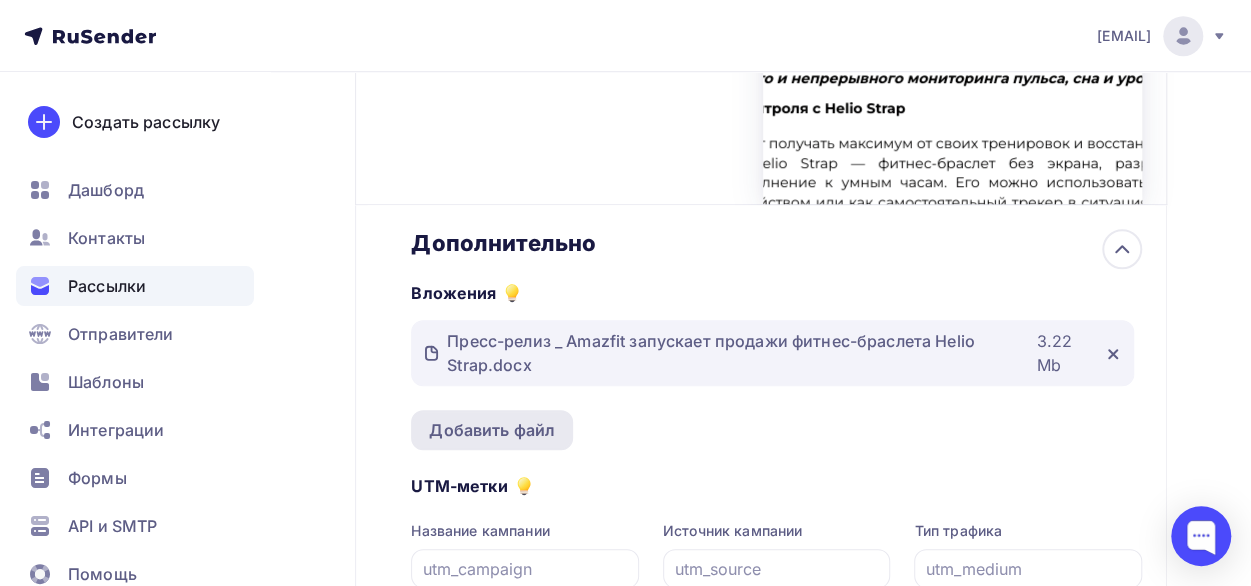 click on "Добавить файл" at bounding box center [492, 430] 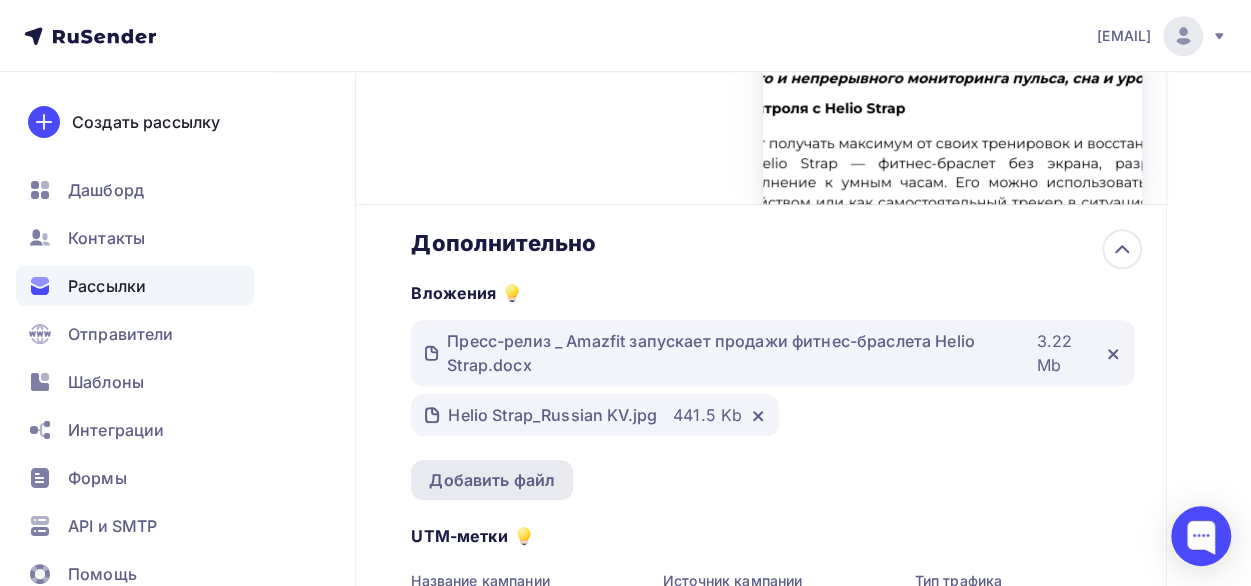 click on "Добавить файл" at bounding box center (492, 480) 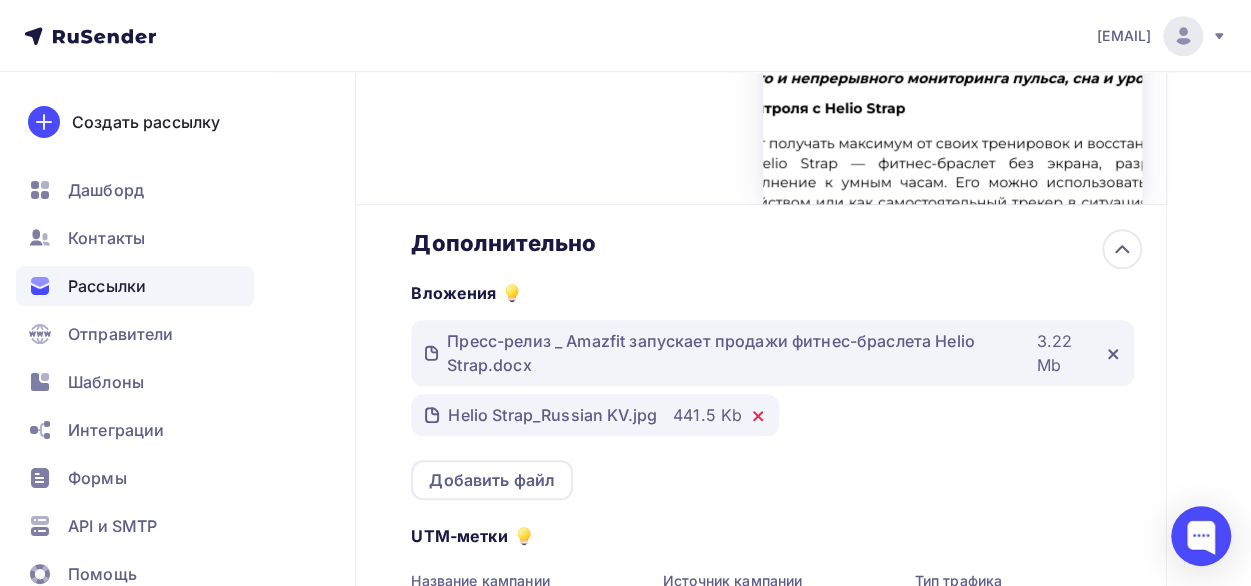 click 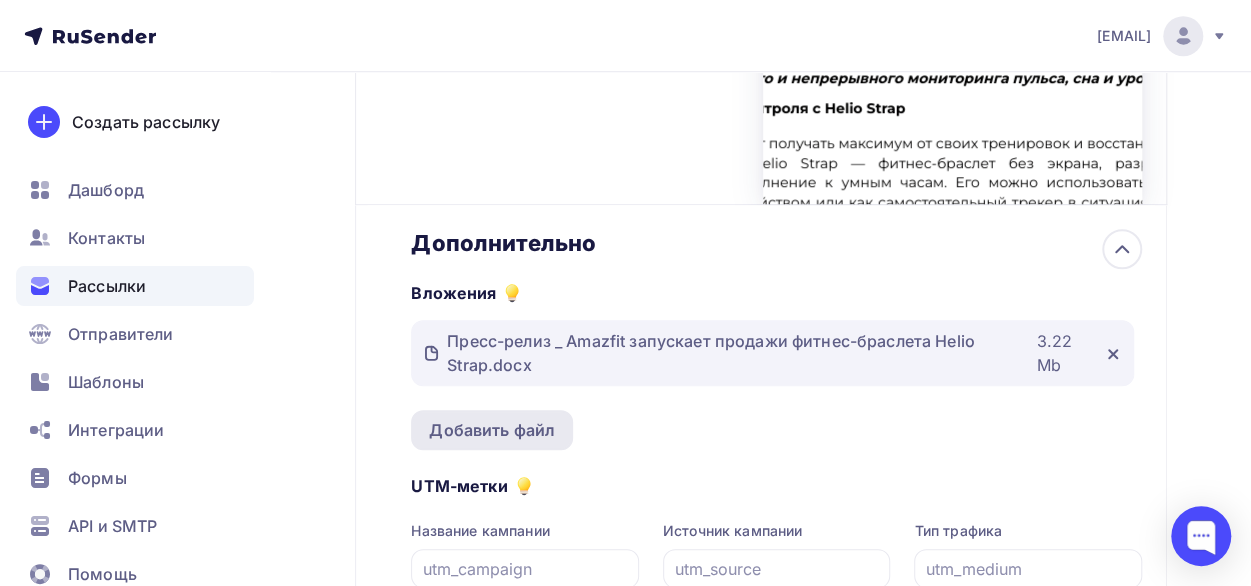 click on "Добавить файл" at bounding box center (492, 430) 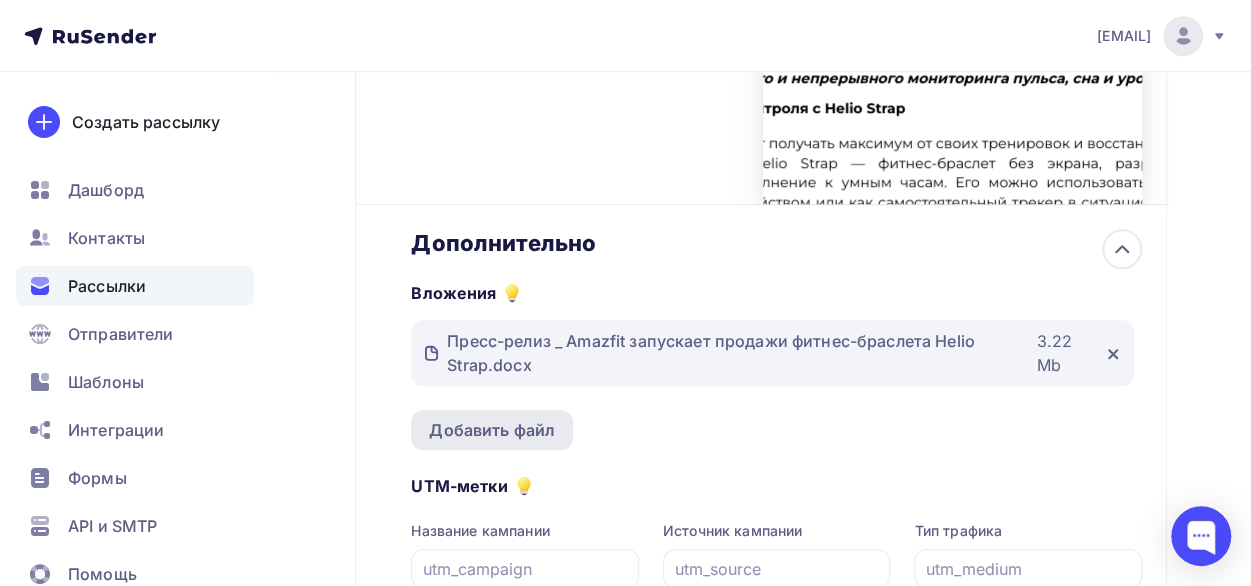 click on "Добавить файл" at bounding box center (492, 430) 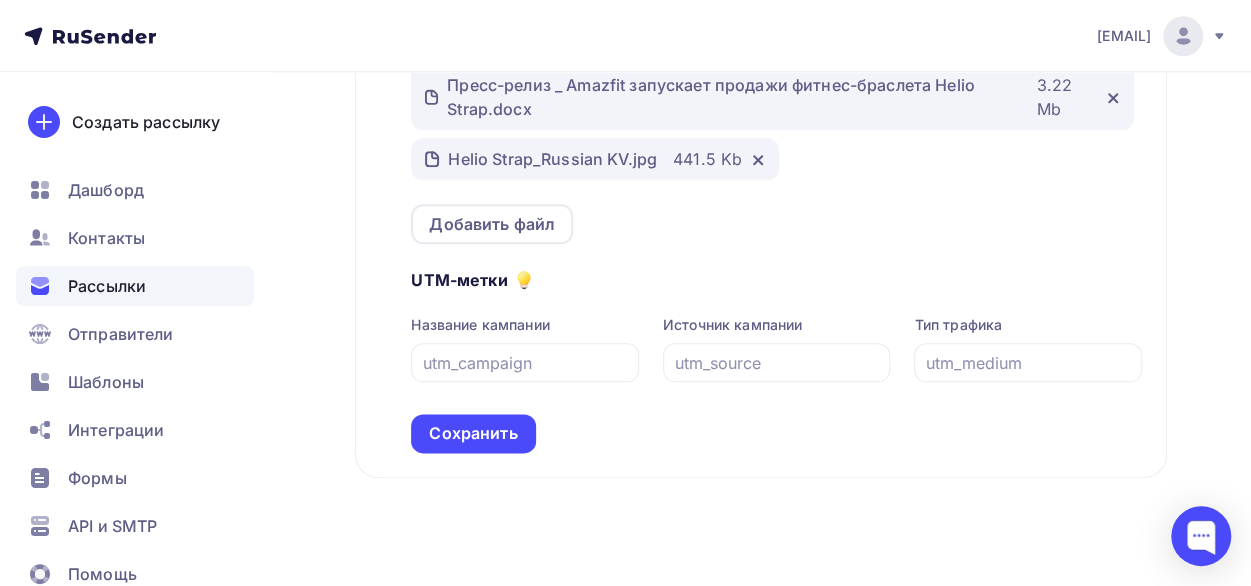 scroll, scrollTop: 1025, scrollLeft: 0, axis: vertical 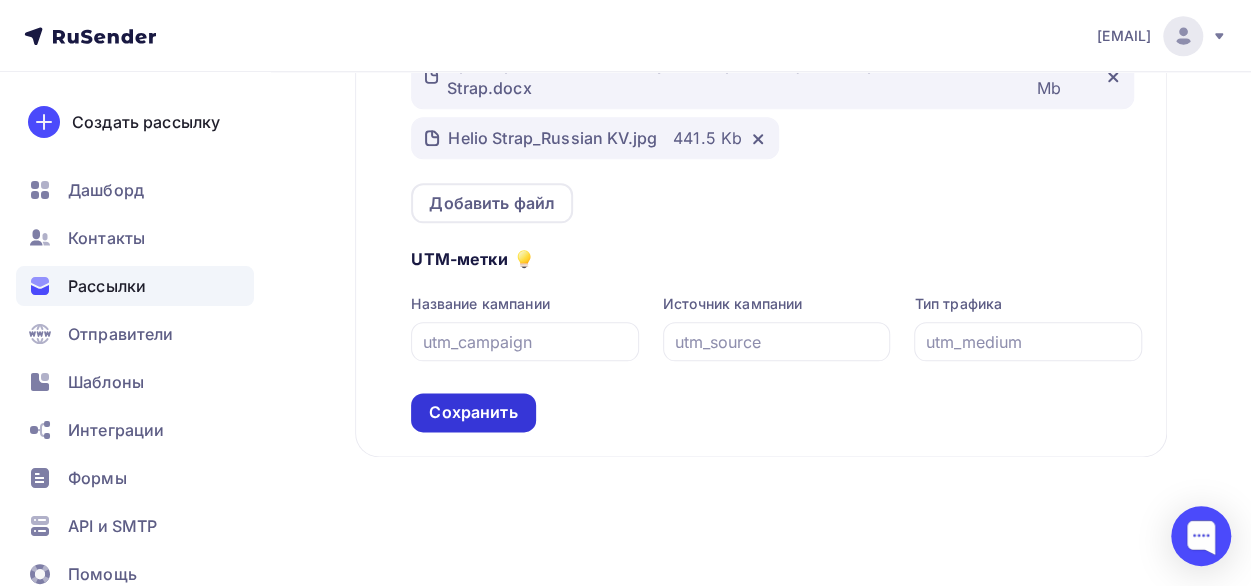 click on "Сохранить" at bounding box center (473, 412) 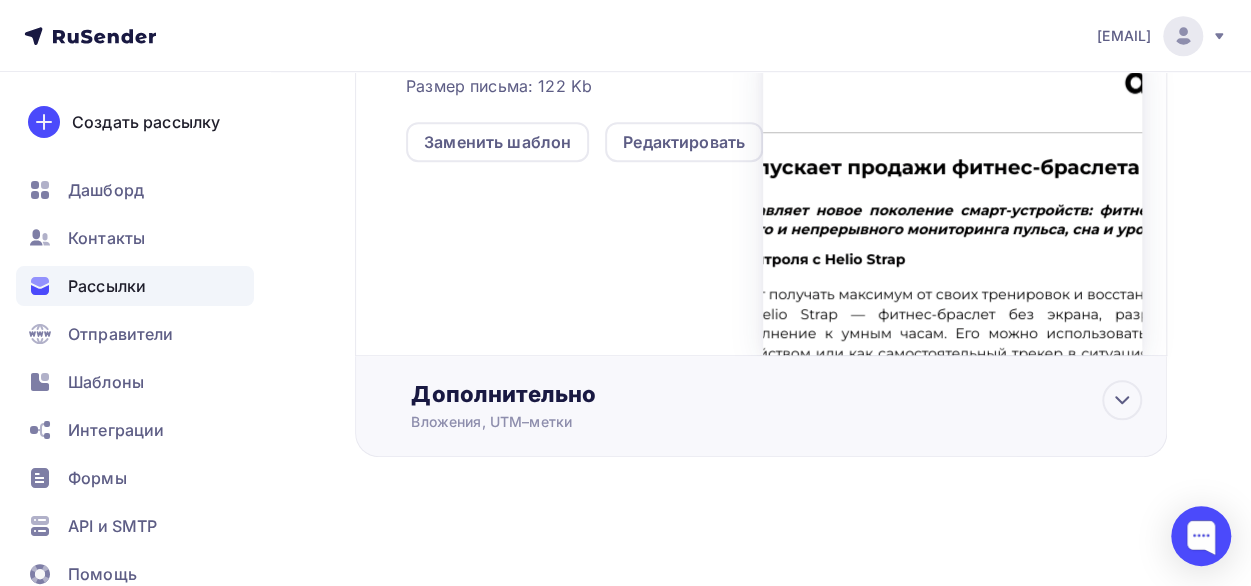 scroll, scrollTop: 595, scrollLeft: 0, axis: vertical 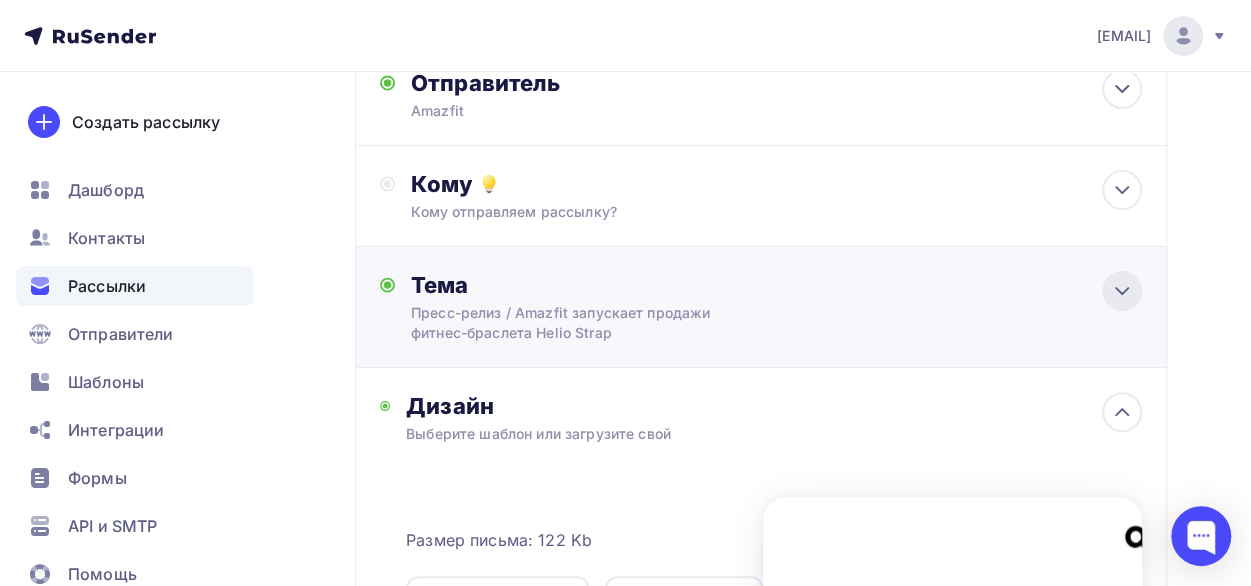 click 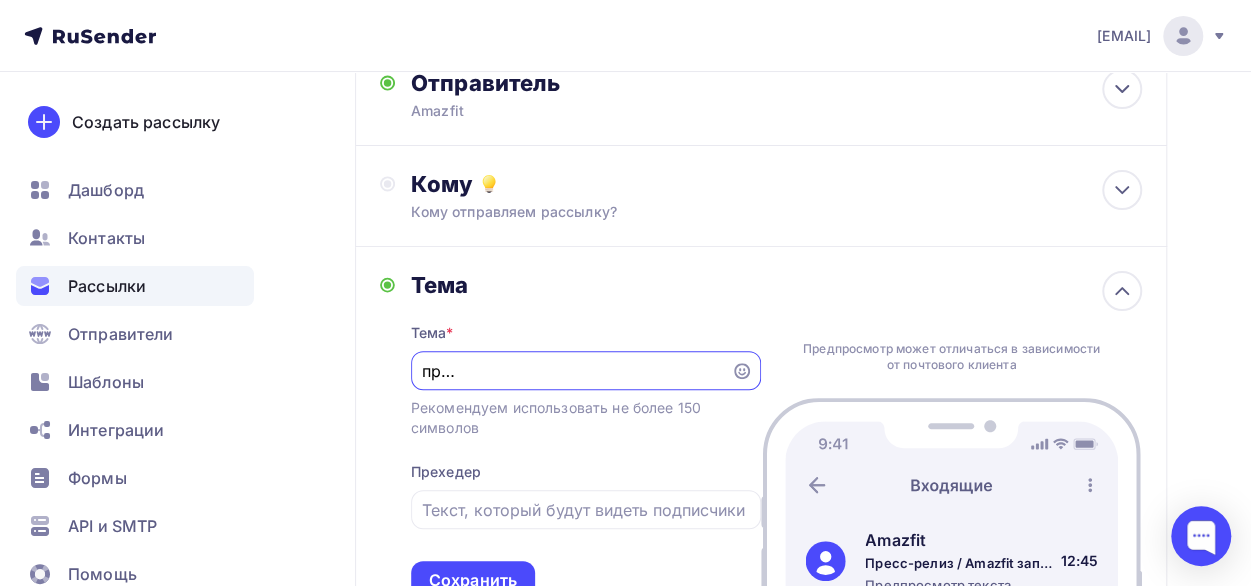 scroll, scrollTop: 0, scrollLeft: 0, axis: both 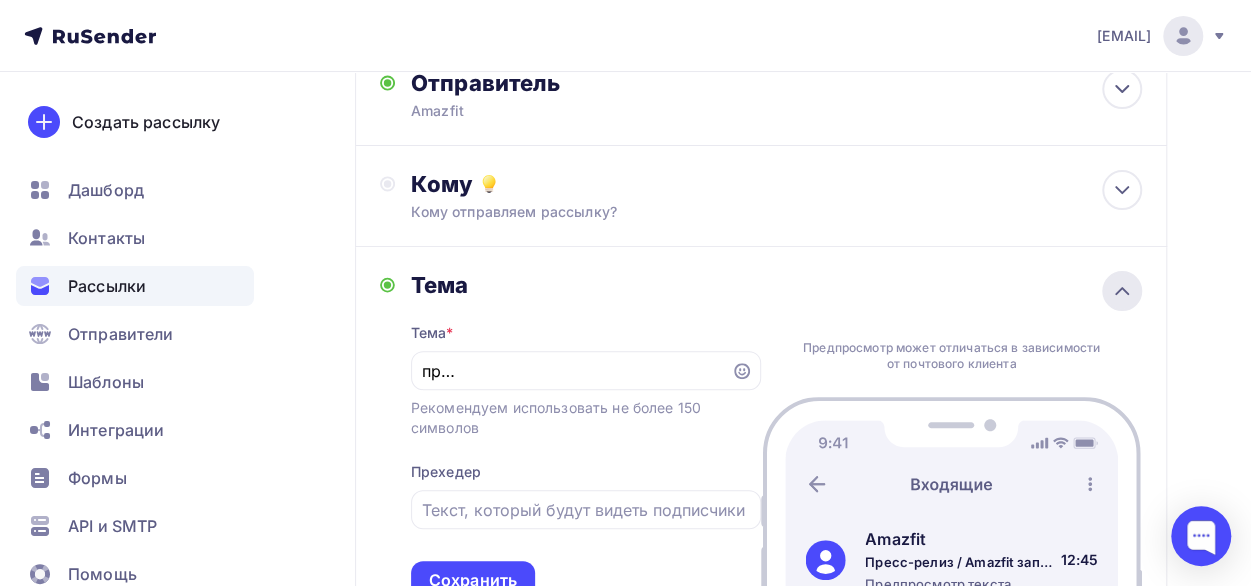 click 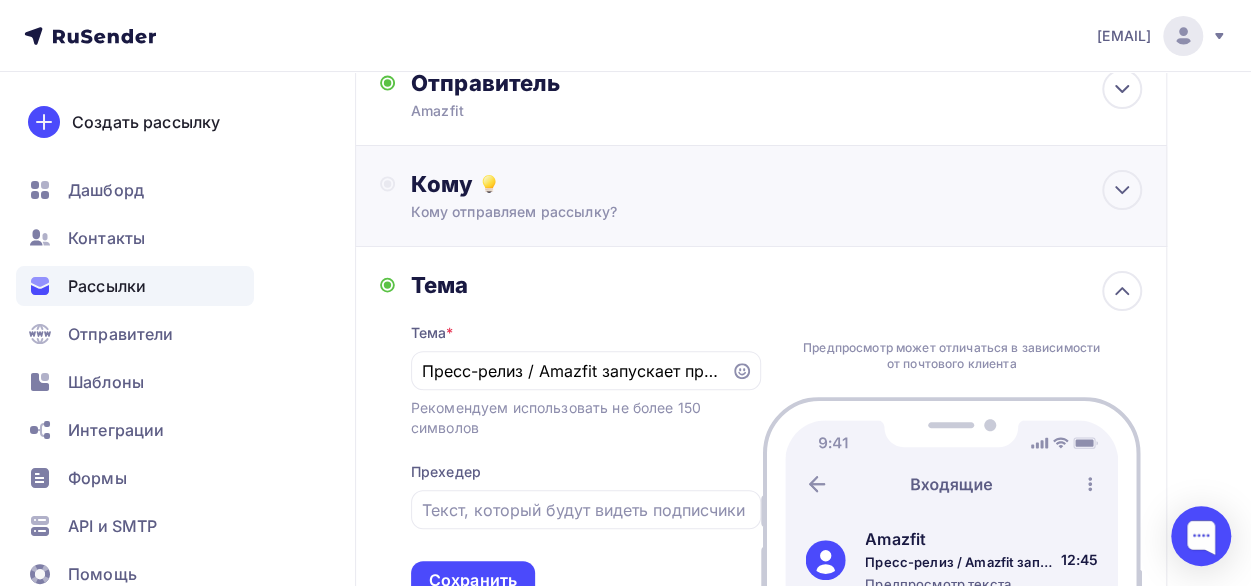 scroll, scrollTop: 0, scrollLeft: 0, axis: both 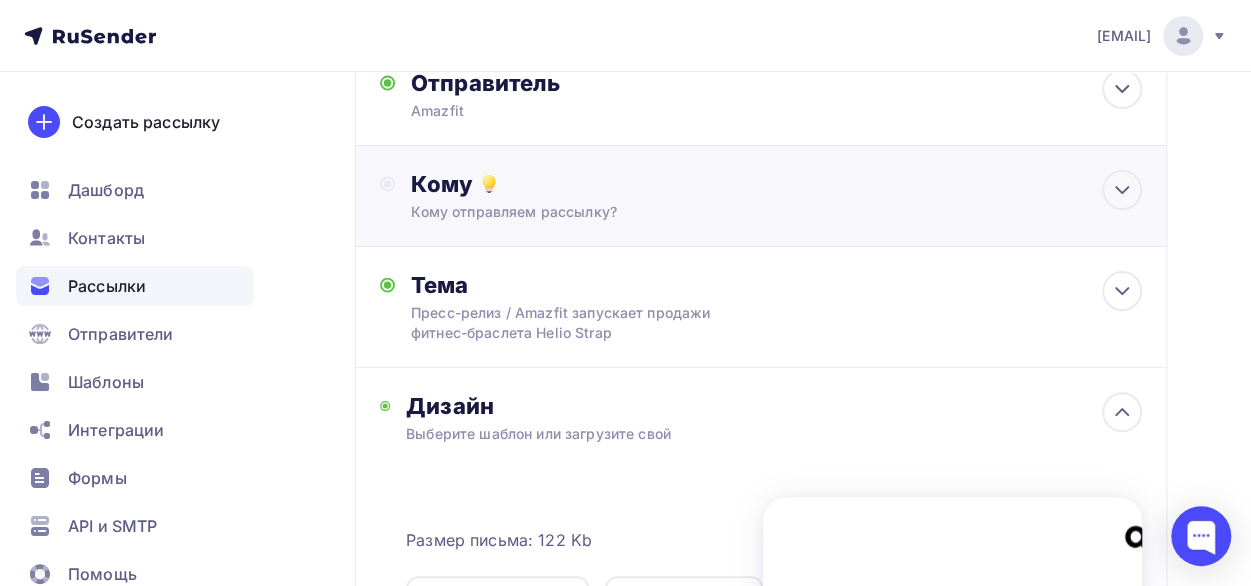 click on "Кому" at bounding box center [776, 184] 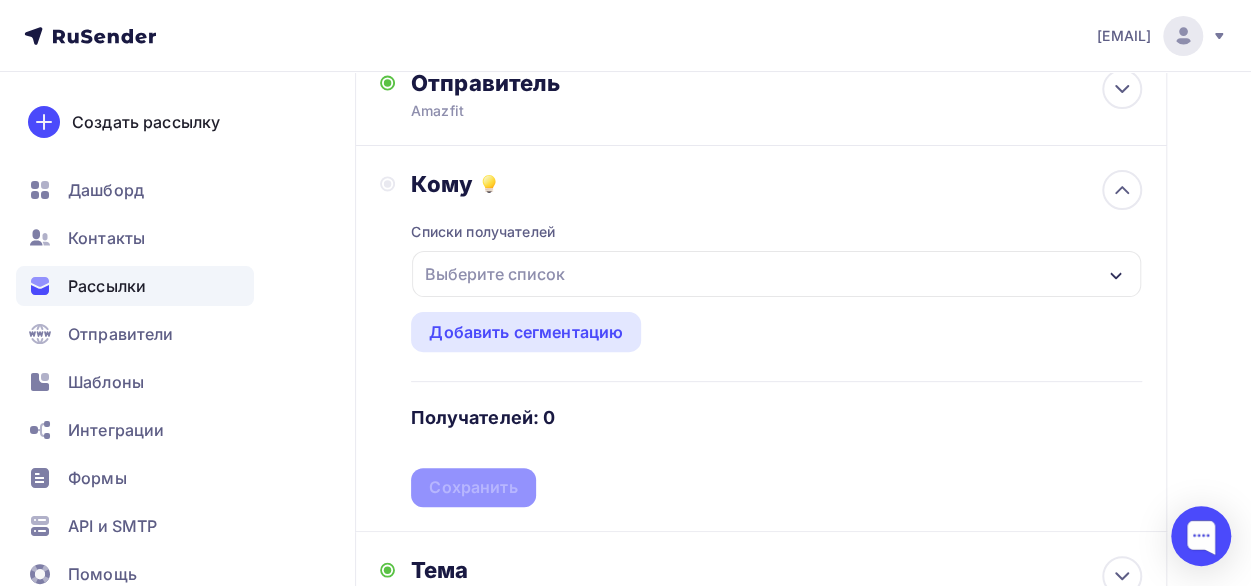click on "Выберите список" at bounding box center (495, 274) 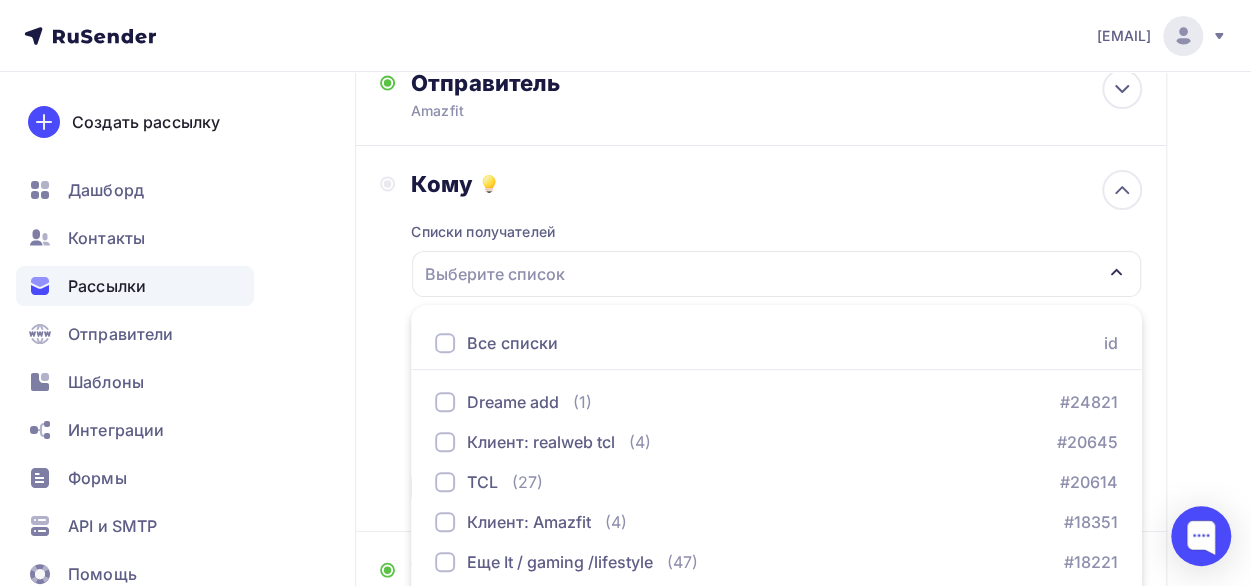 scroll, scrollTop: 376, scrollLeft: 0, axis: vertical 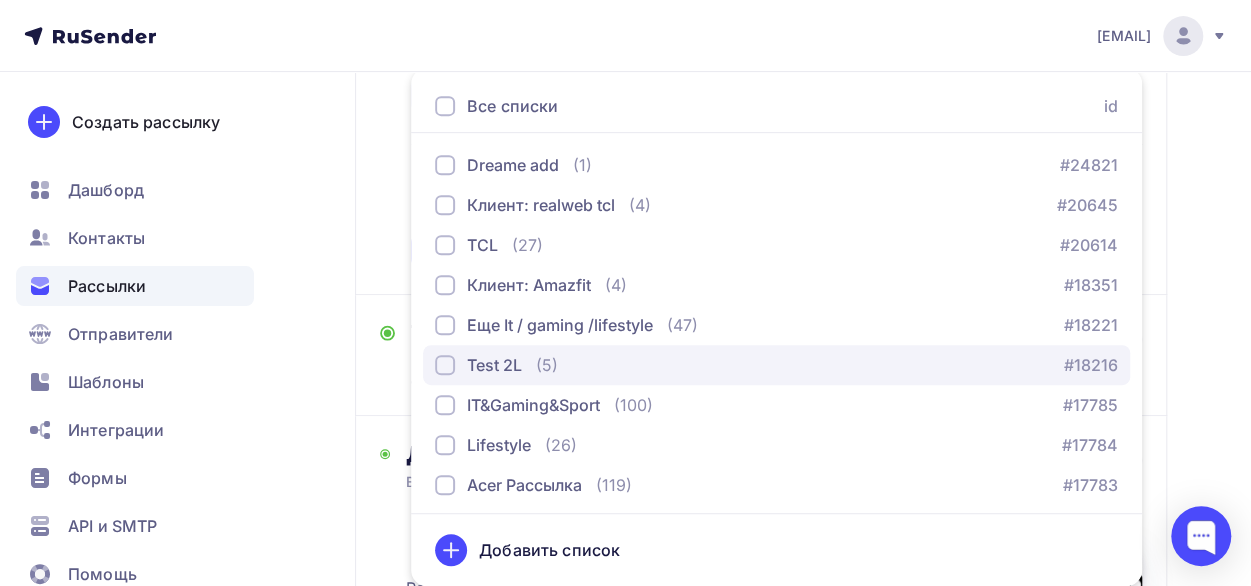 click on "Test 2L" at bounding box center [494, 365] 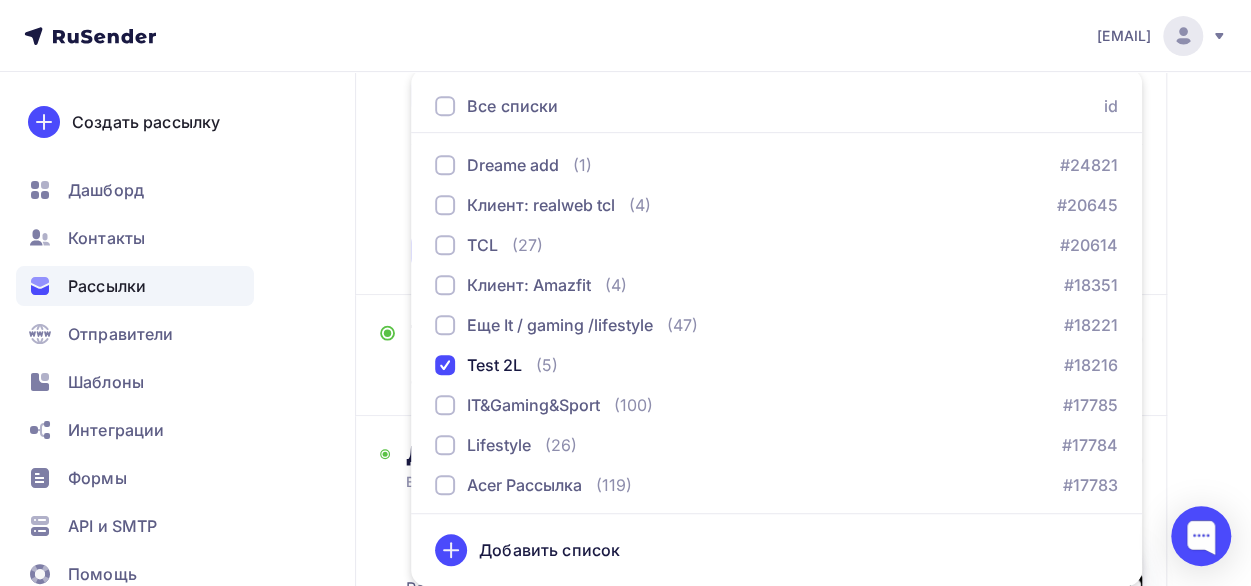 click on "Назад
Тест 4.08 ПР Amazfit Helio Strap
Тест 4.08 ПР Amazfit Helio Strap
Закончить позже
Переименовать рассылку
Удалить
Далее
Отправитель
Amazfit
Email  *
mo@2l-pr.ru
mo@2l-pr.ru               Добавить отправителя
Рекомендуем  добавить почту на домене , чтобы рассылка не попала в «Спам»
Имя                 Сохранить
Предпросмотр может отличаться  в зависимости от почтового клиента
12:45" at bounding box center [625, 392] 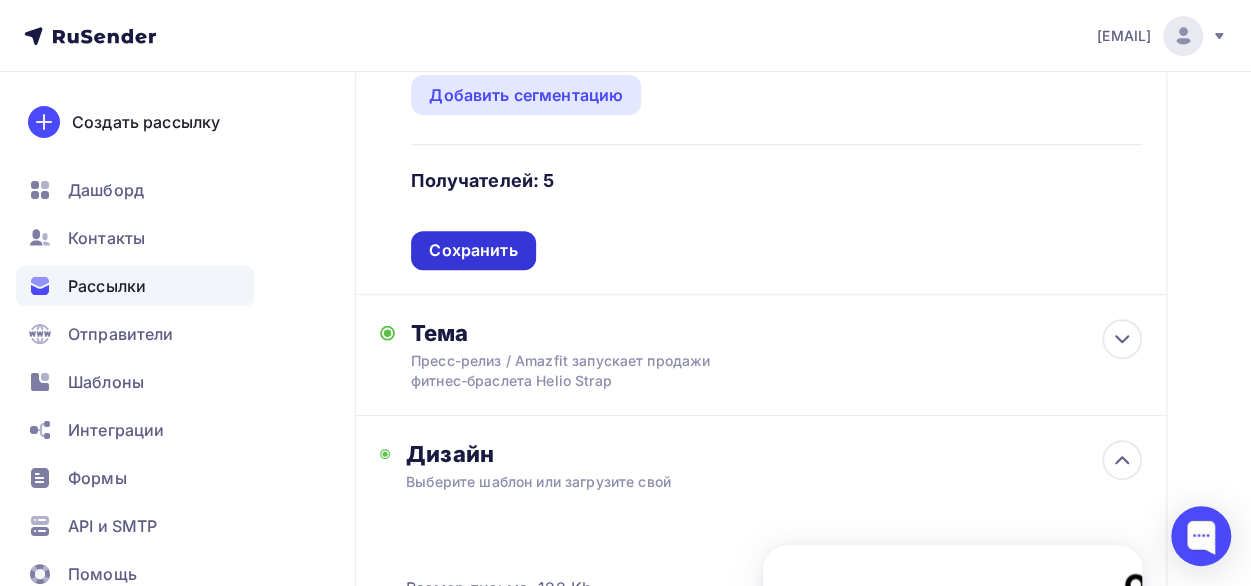 click on "Сохранить" at bounding box center [473, 250] 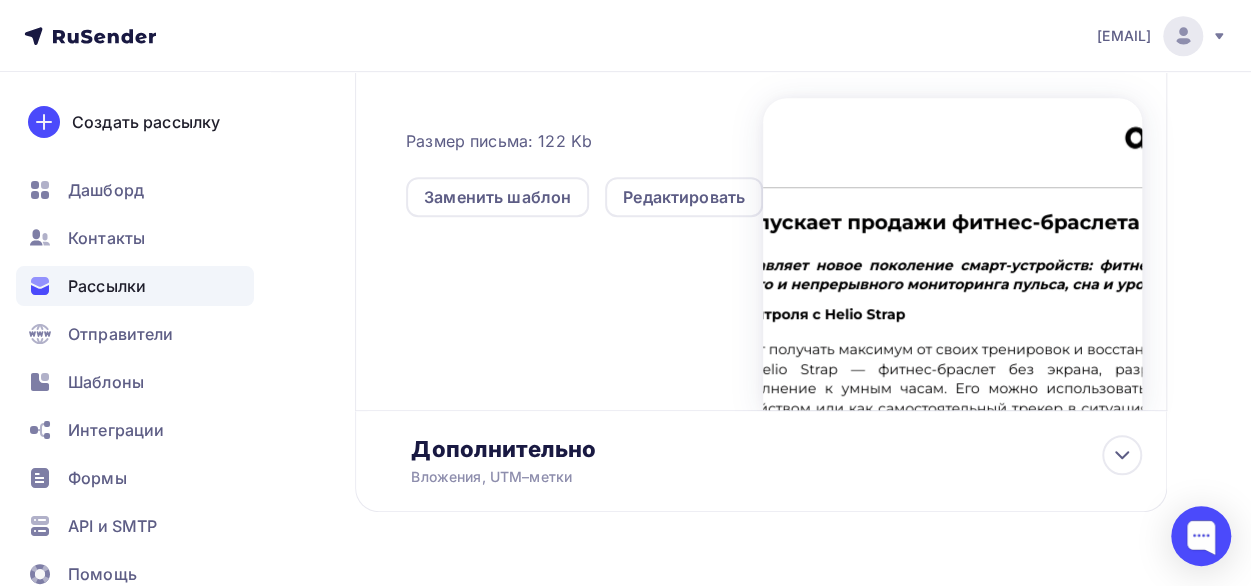 scroll, scrollTop: 595, scrollLeft: 0, axis: vertical 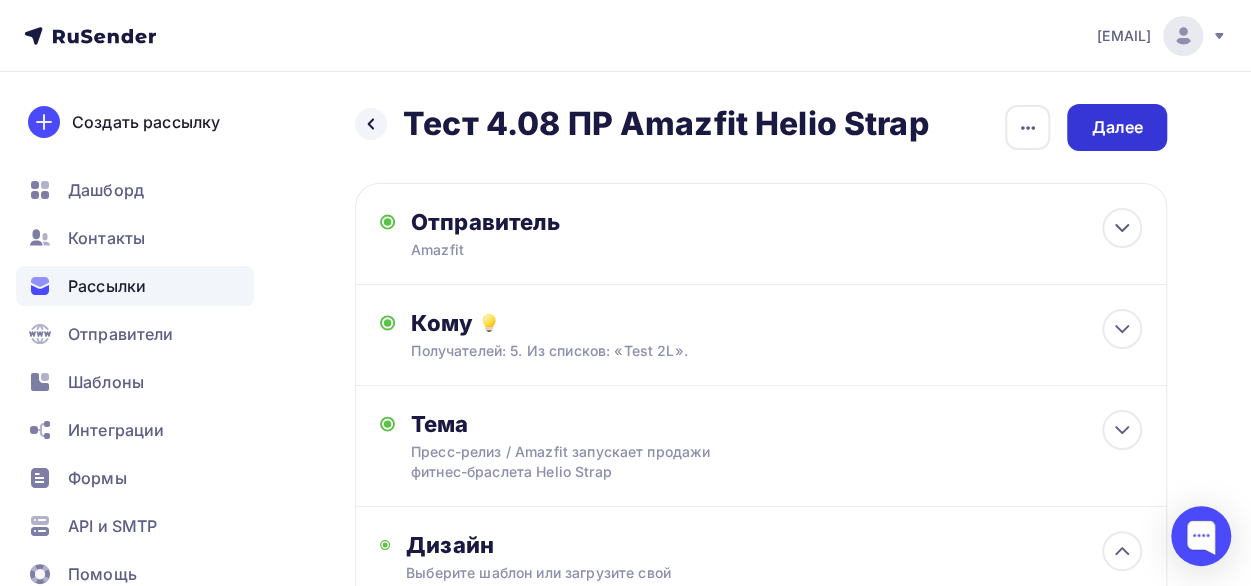 click on "Далее" at bounding box center (1117, 127) 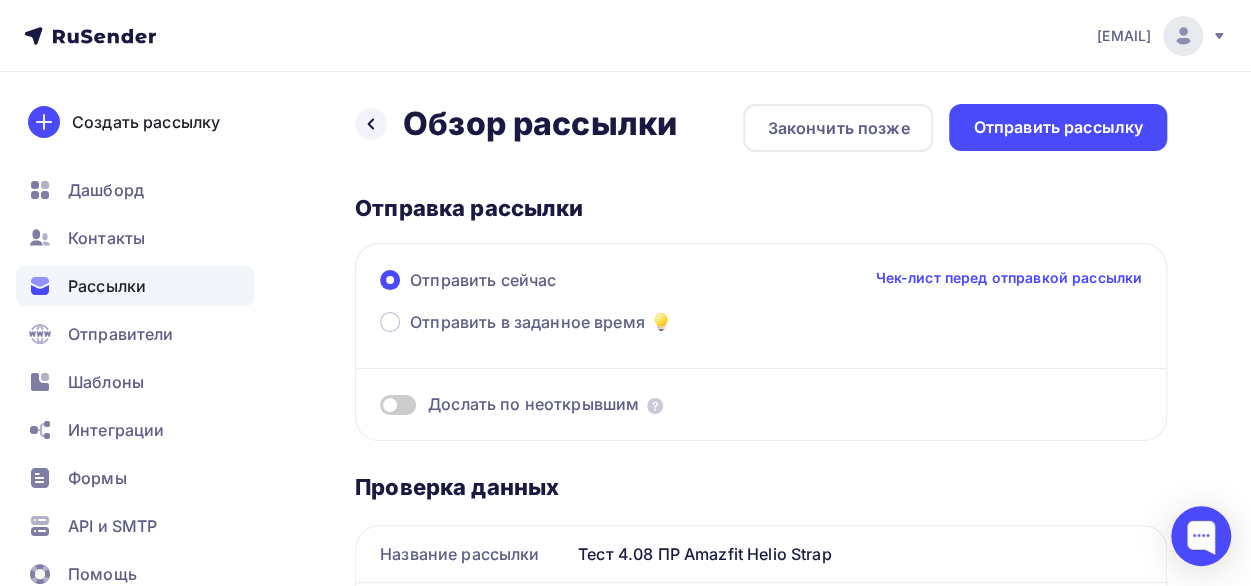 scroll, scrollTop: 0, scrollLeft: 0, axis: both 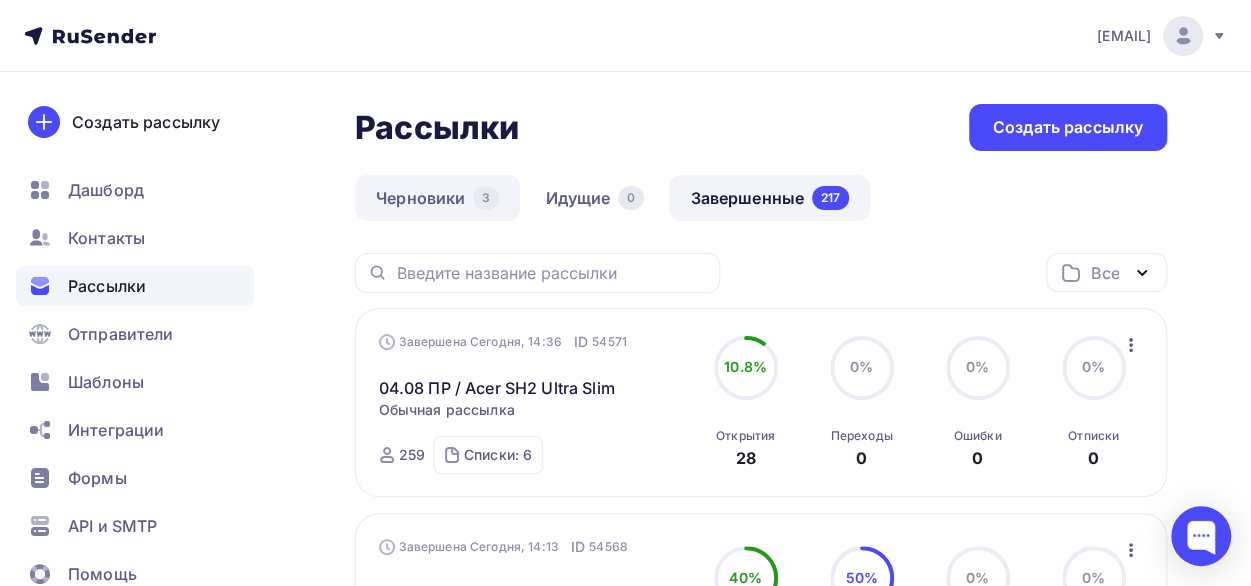 click on "Черновики
3" at bounding box center (437, 198) 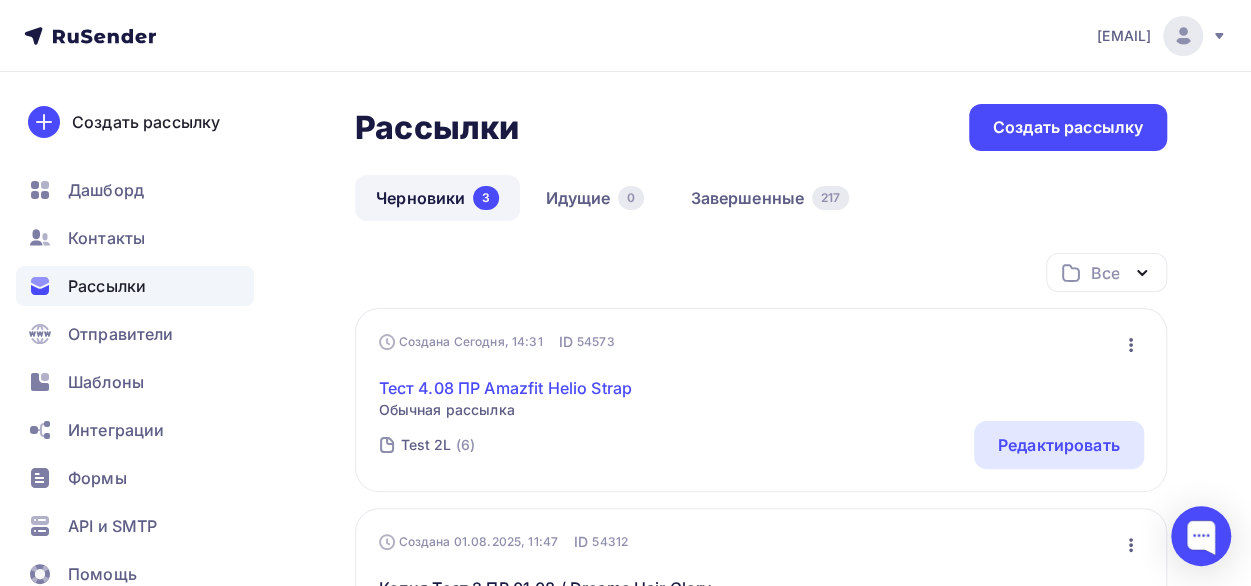 click on "Тест 4.08 ПР Amazfit Helio Strap" at bounding box center (505, 388) 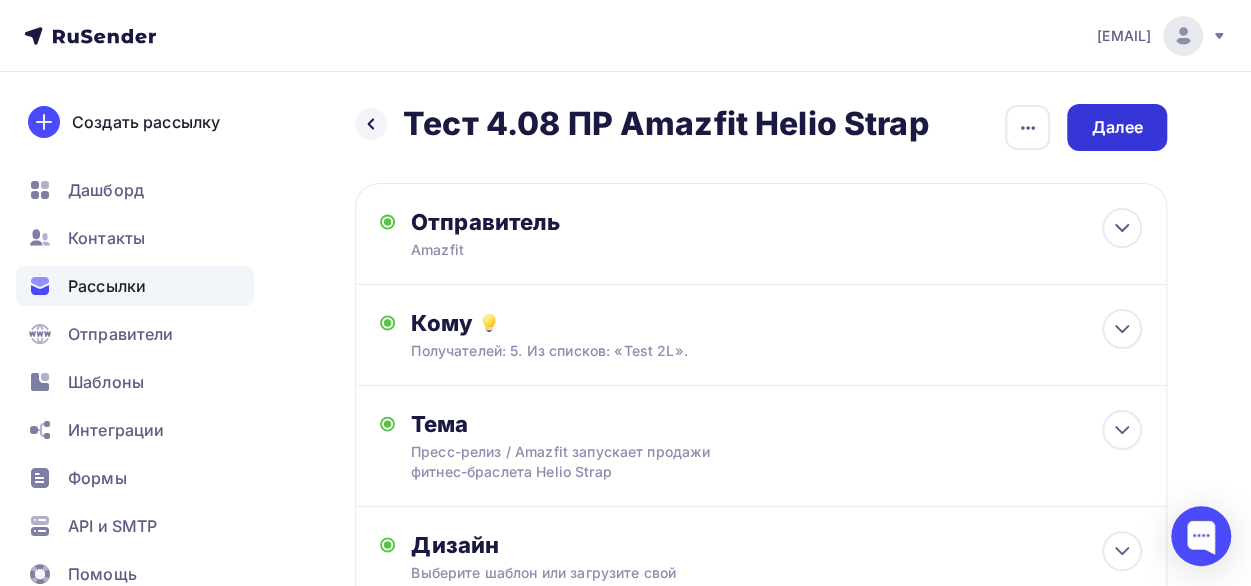 click on "Далее" at bounding box center (1117, 127) 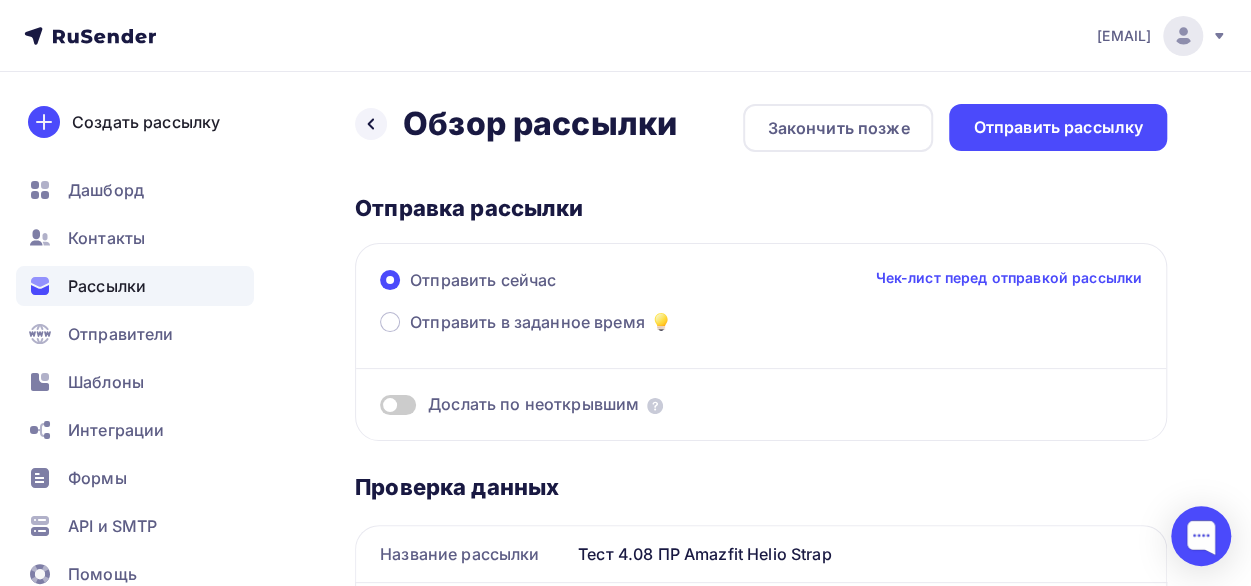 scroll, scrollTop: 0, scrollLeft: 0, axis: both 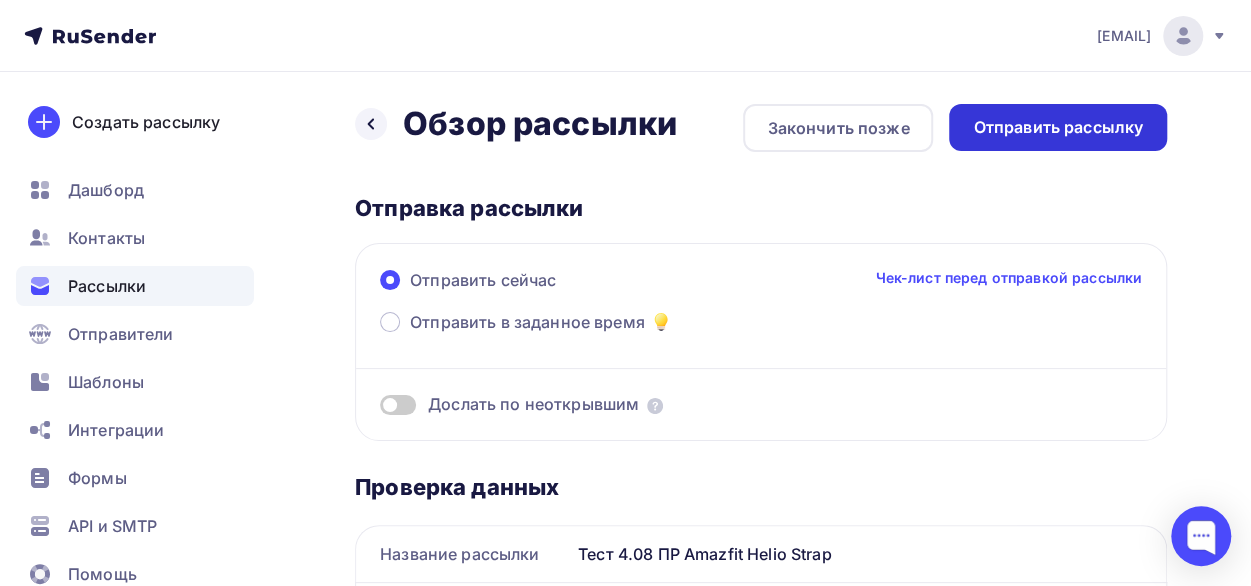 click on "Отправить рассылку" at bounding box center (1058, 127) 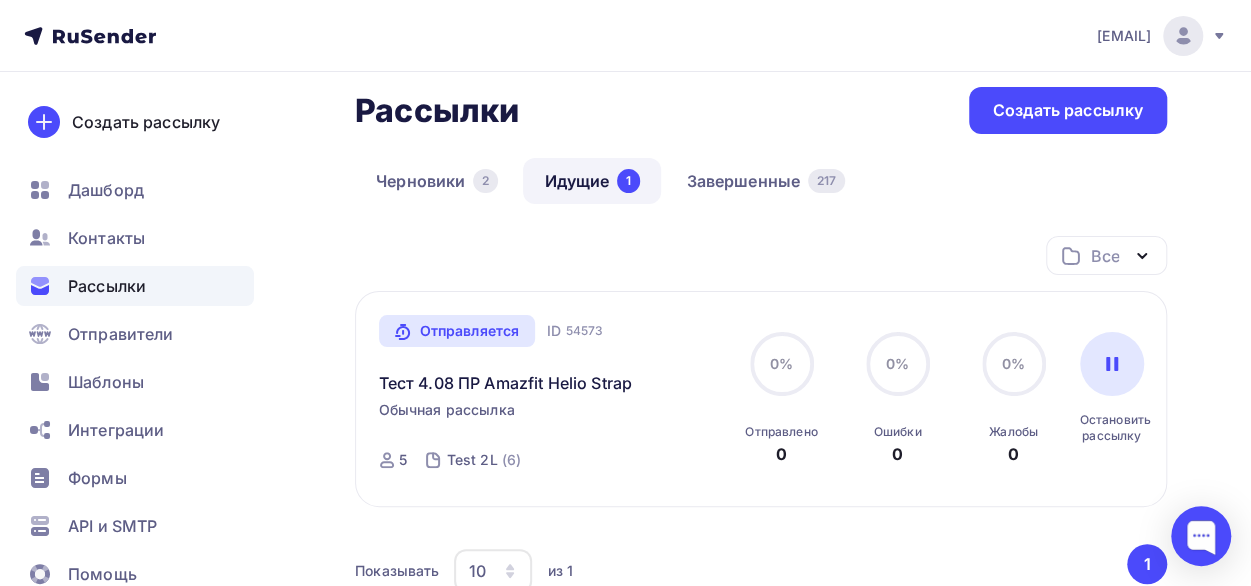 scroll, scrollTop: 16, scrollLeft: 0, axis: vertical 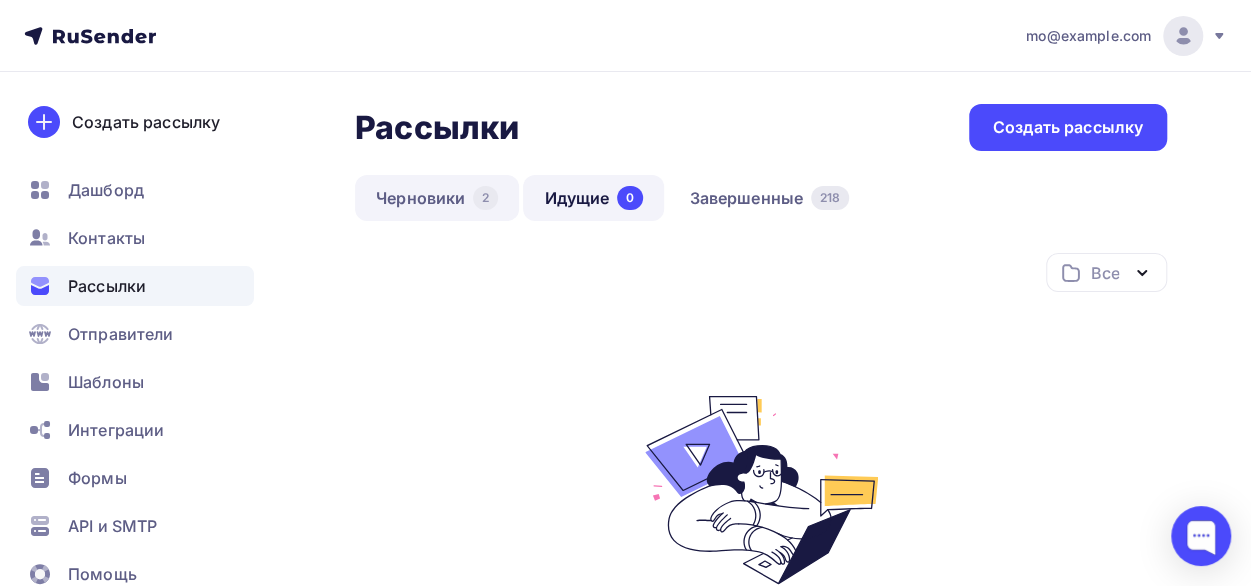 click on "Черновики
2" at bounding box center (437, 198) 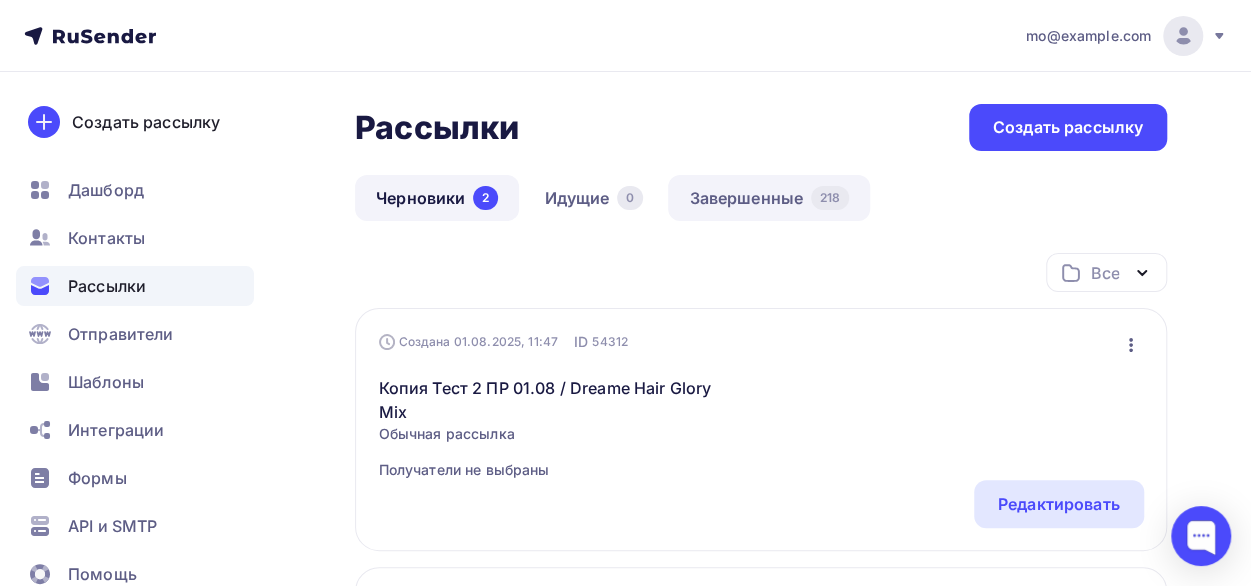 click on "Завершенные
218" at bounding box center (769, 198) 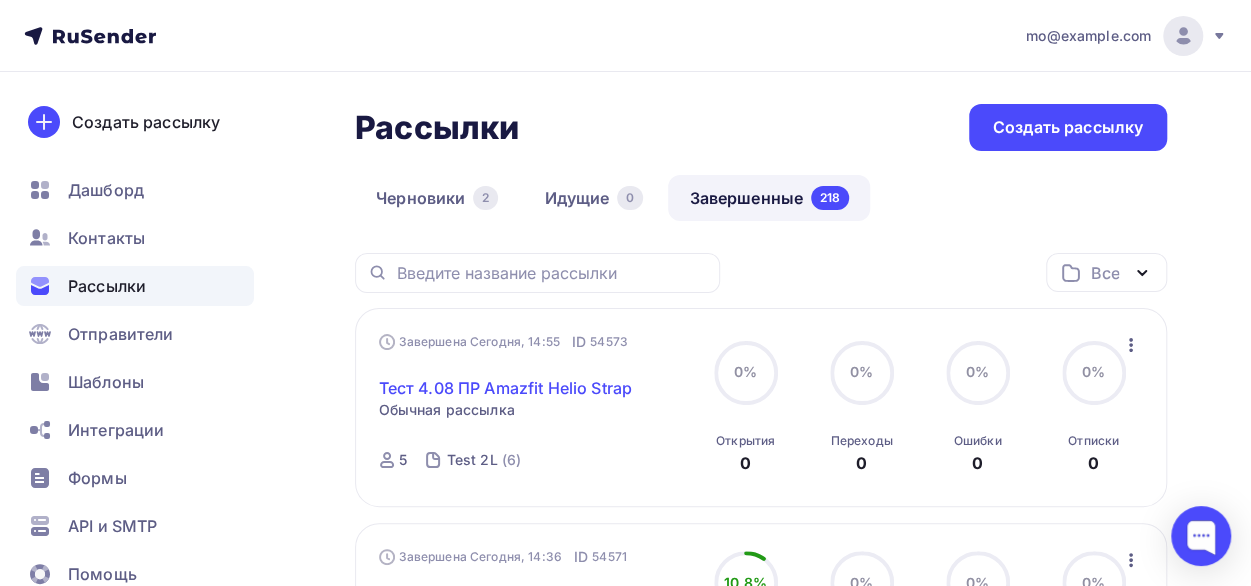 click on "Тест 4.08 ПР Amazfit Helio Strap" at bounding box center [505, 388] 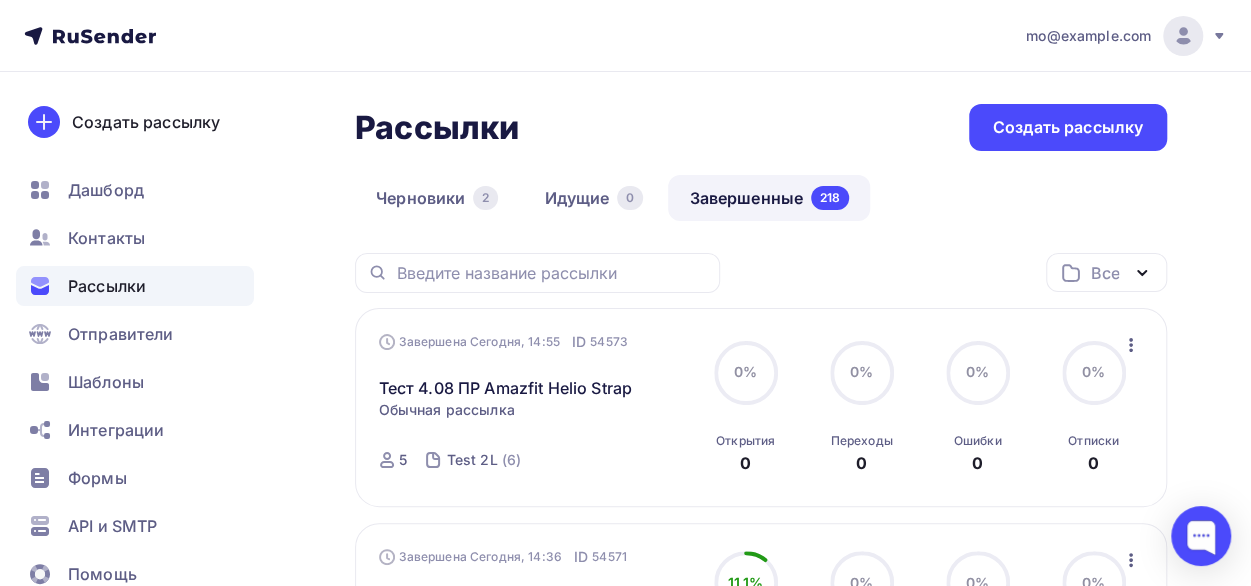 click 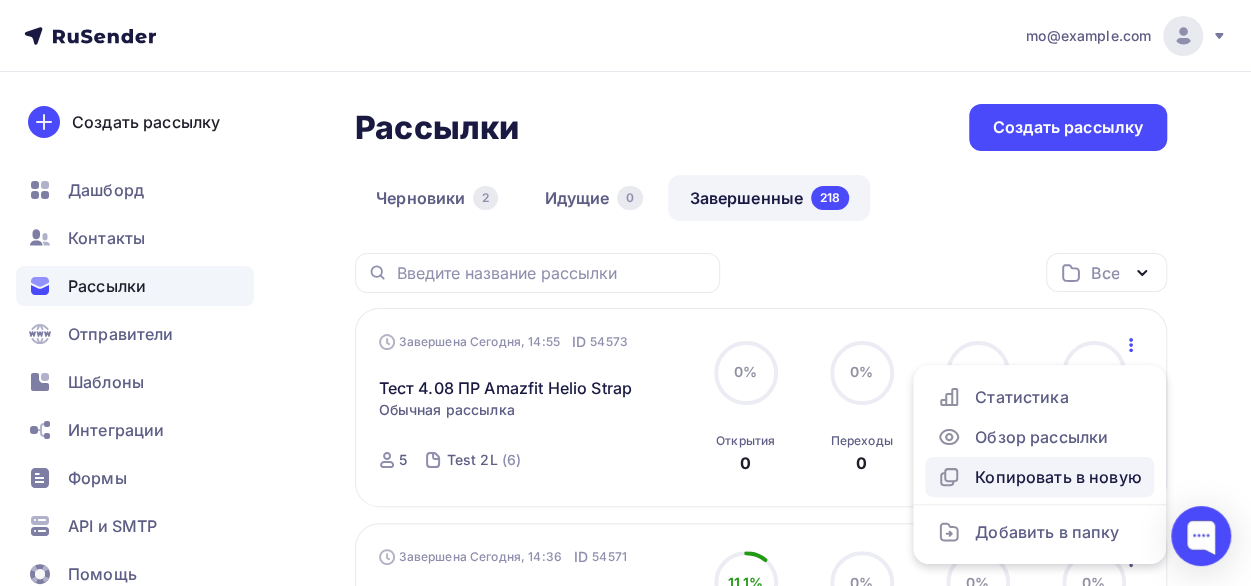 click on "Копировать в новую" at bounding box center (1039, 477) 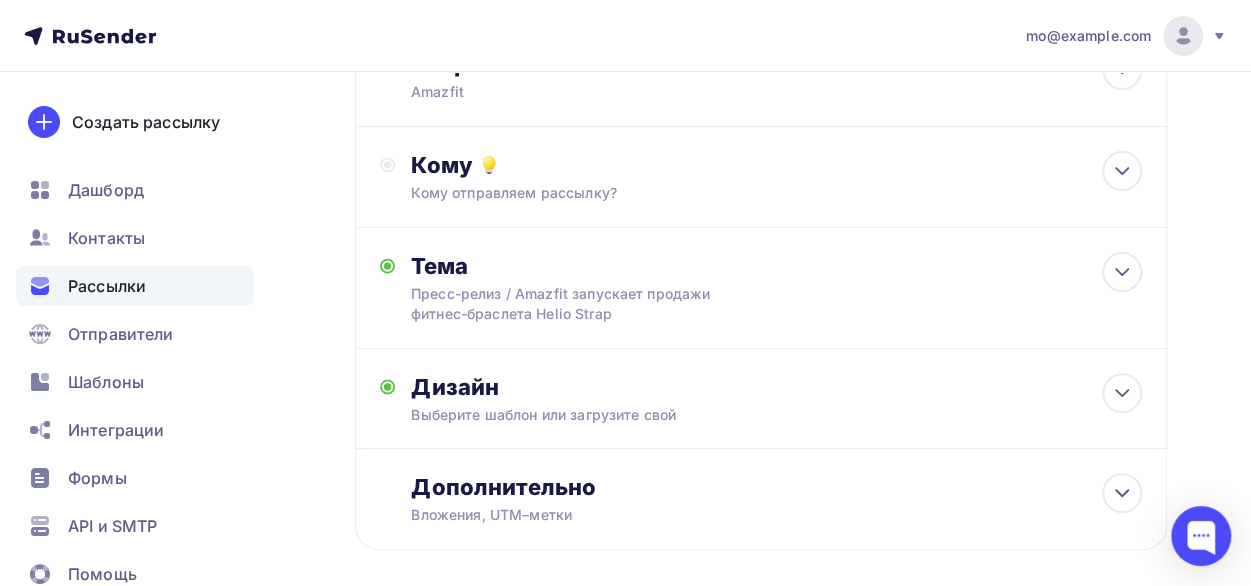 scroll, scrollTop: 184, scrollLeft: 0, axis: vertical 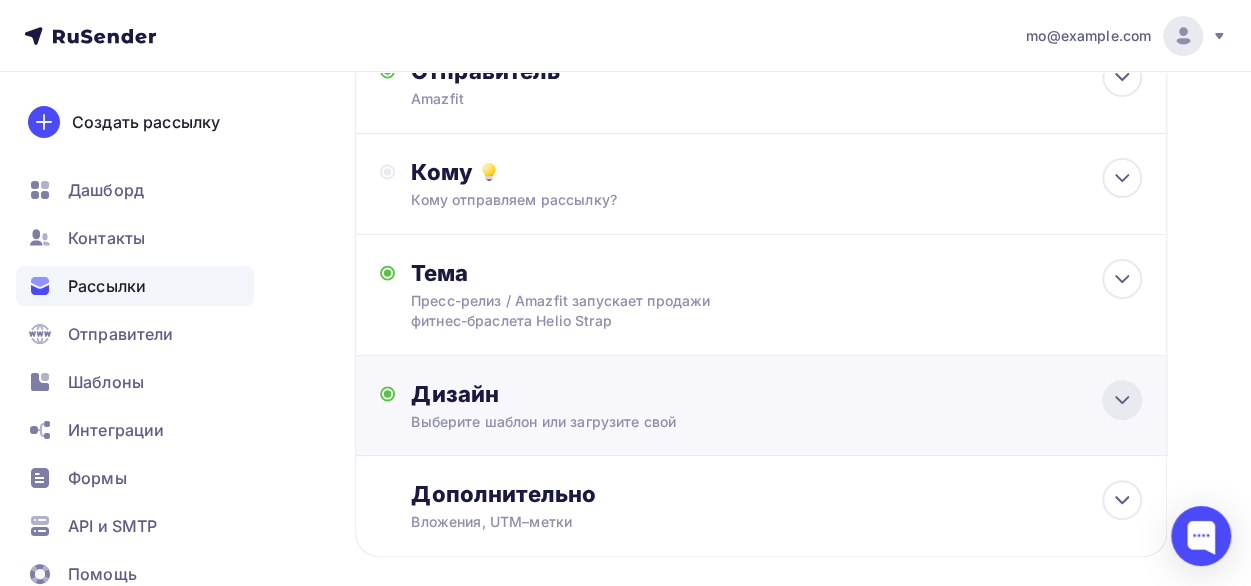 click at bounding box center (1122, 400) 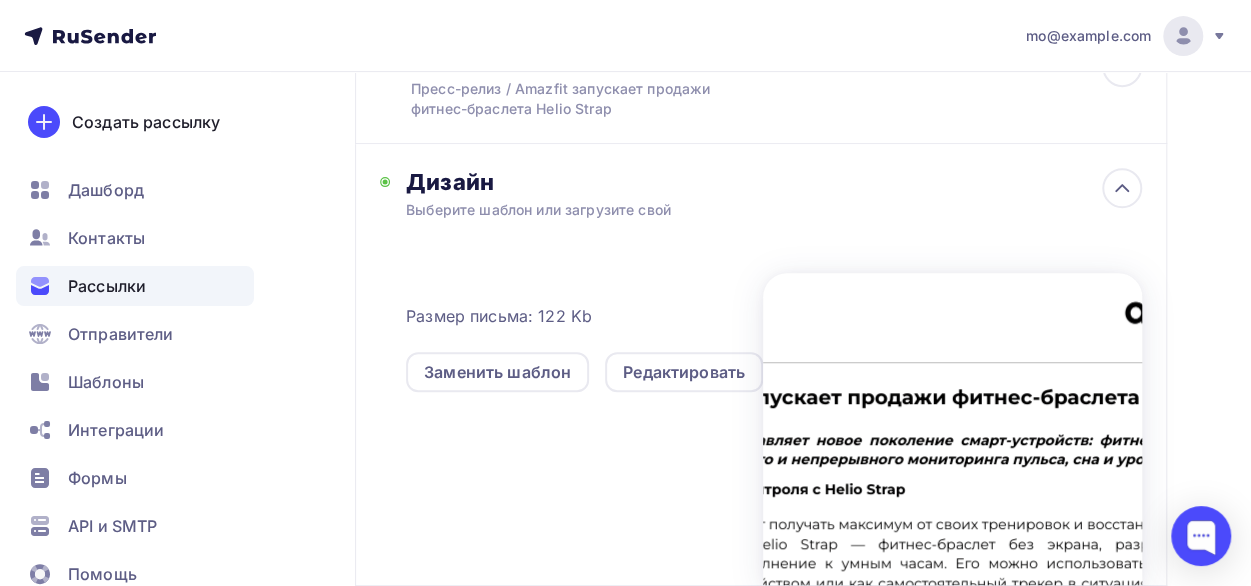 scroll, scrollTop: 404, scrollLeft: 0, axis: vertical 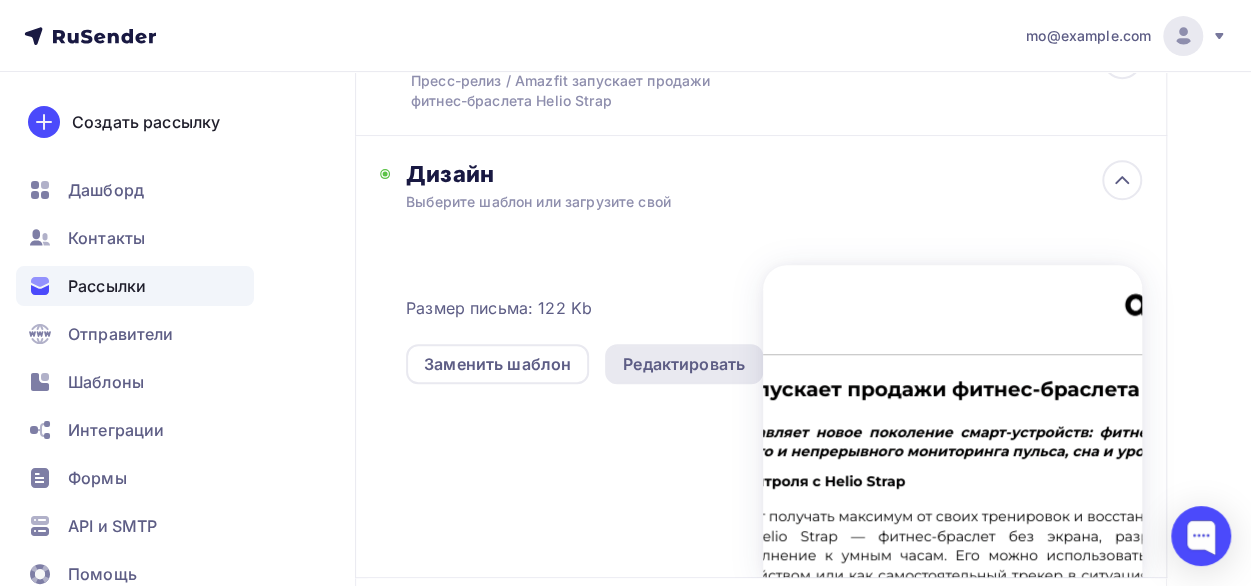 click on "Редактировать" at bounding box center (684, 364) 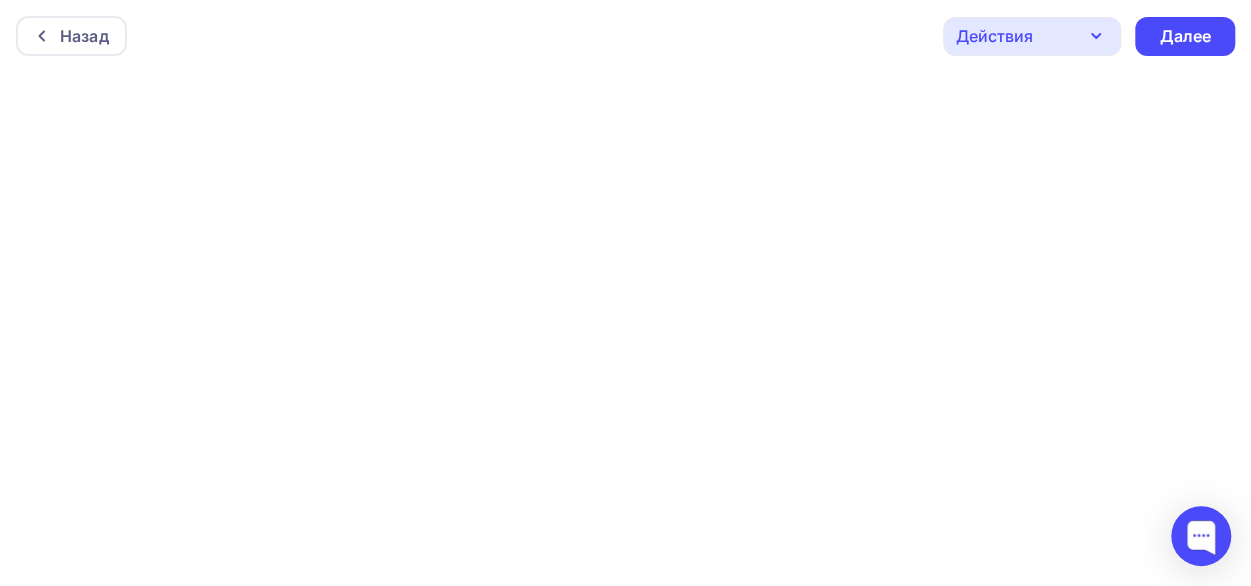 scroll, scrollTop: 0, scrollLeft: 0, axis: both 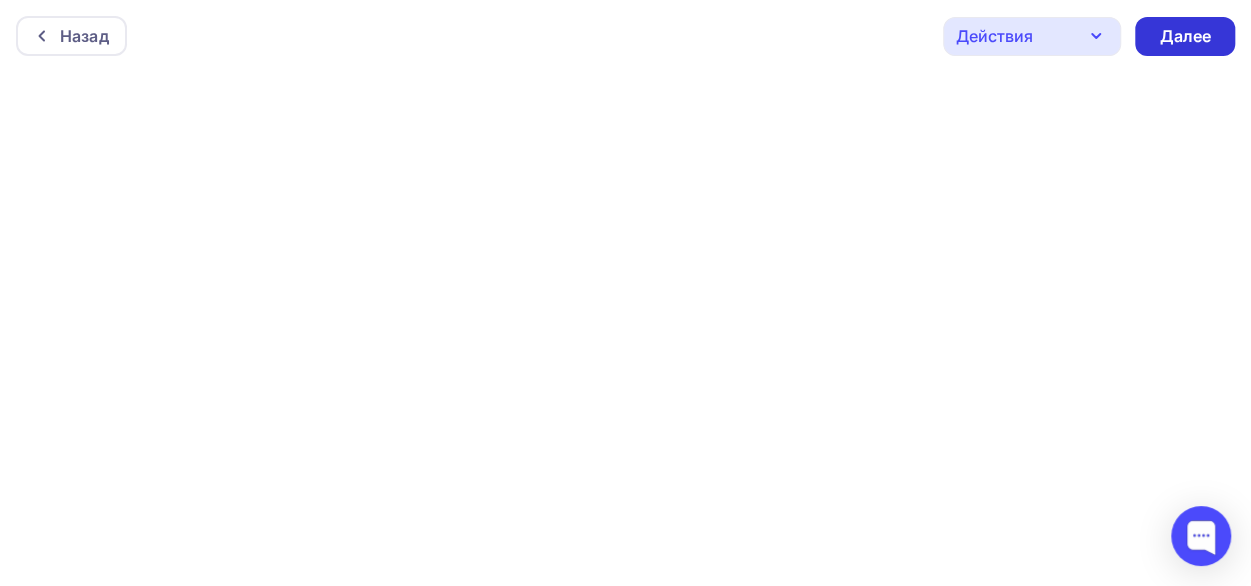 click on "Далее" at bounding box center (1185, 36) 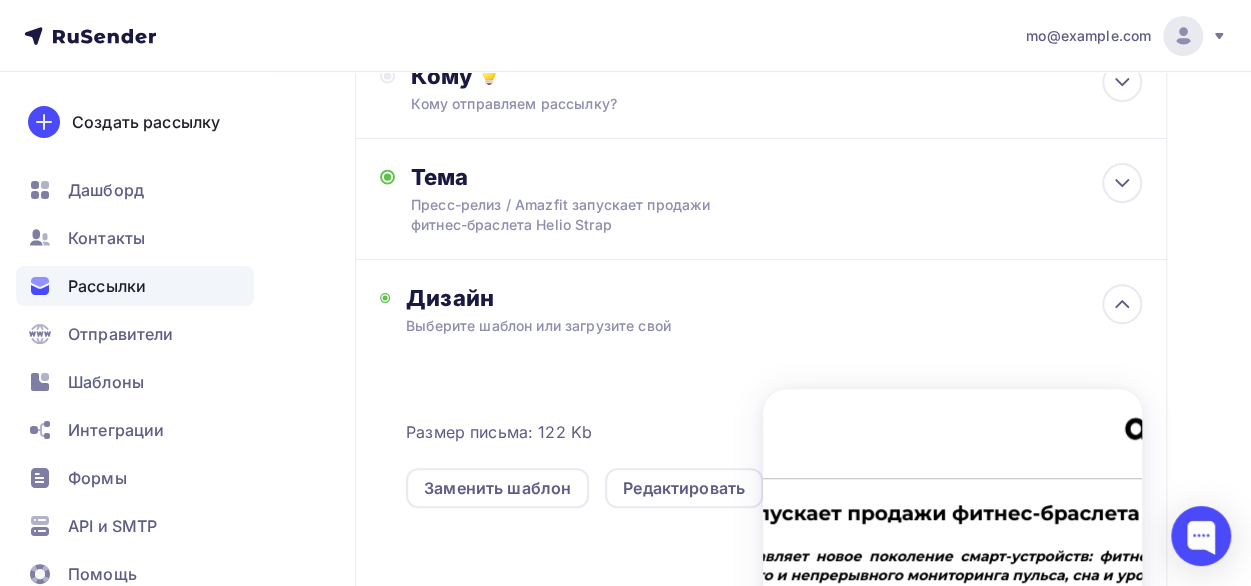 scroll, scrollTop: 287, scrollLeft: 0, axis: vertical 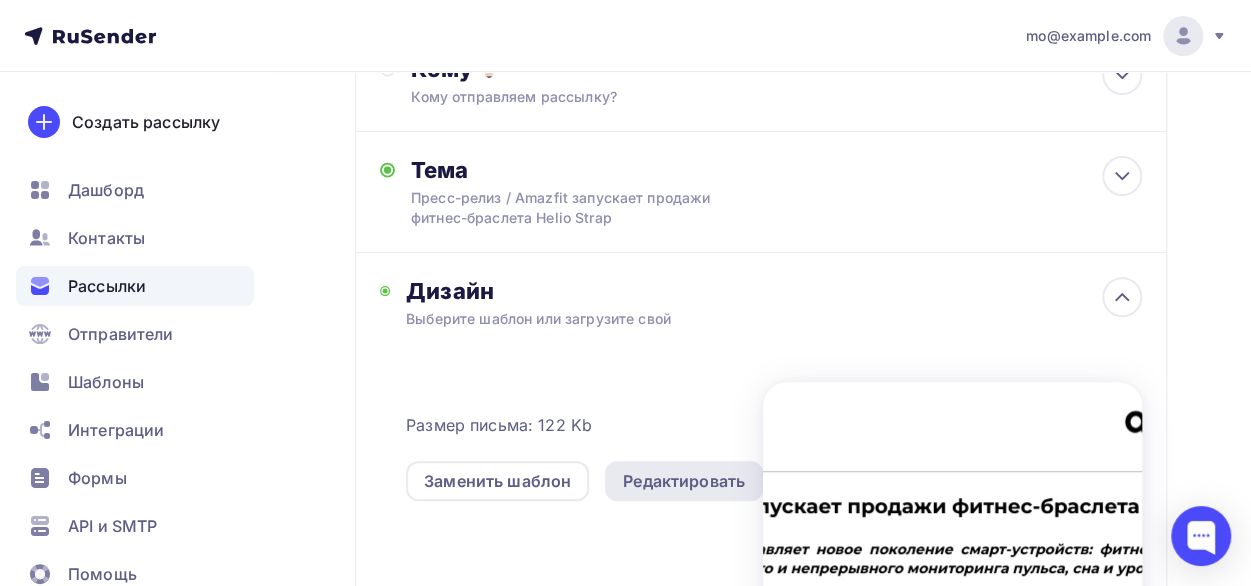 click on "Редактировать" at bounding box center [684, 481] 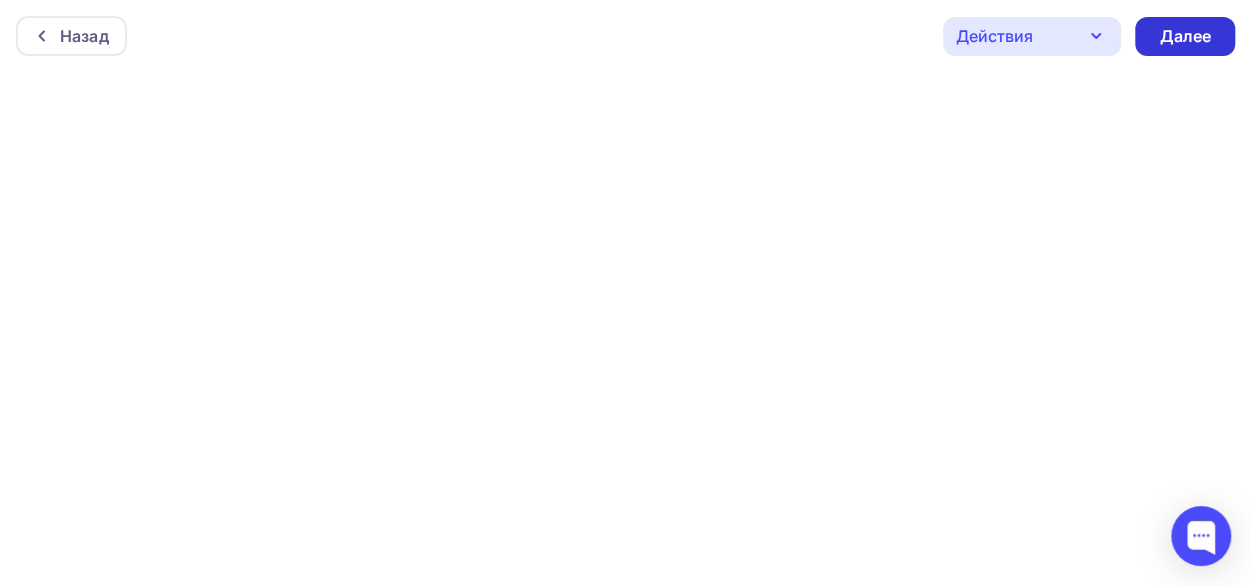 click on "Далее" at bounding box center [1185, 36] 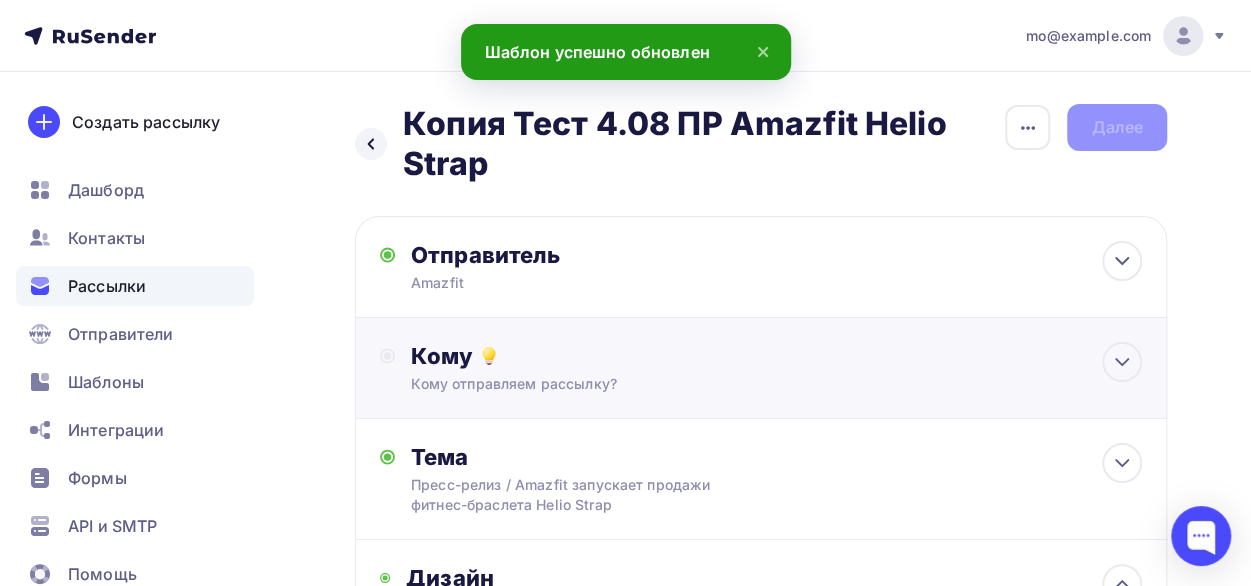 click on "Кому отправляем рассылку?" at bounding box center (740, 384) 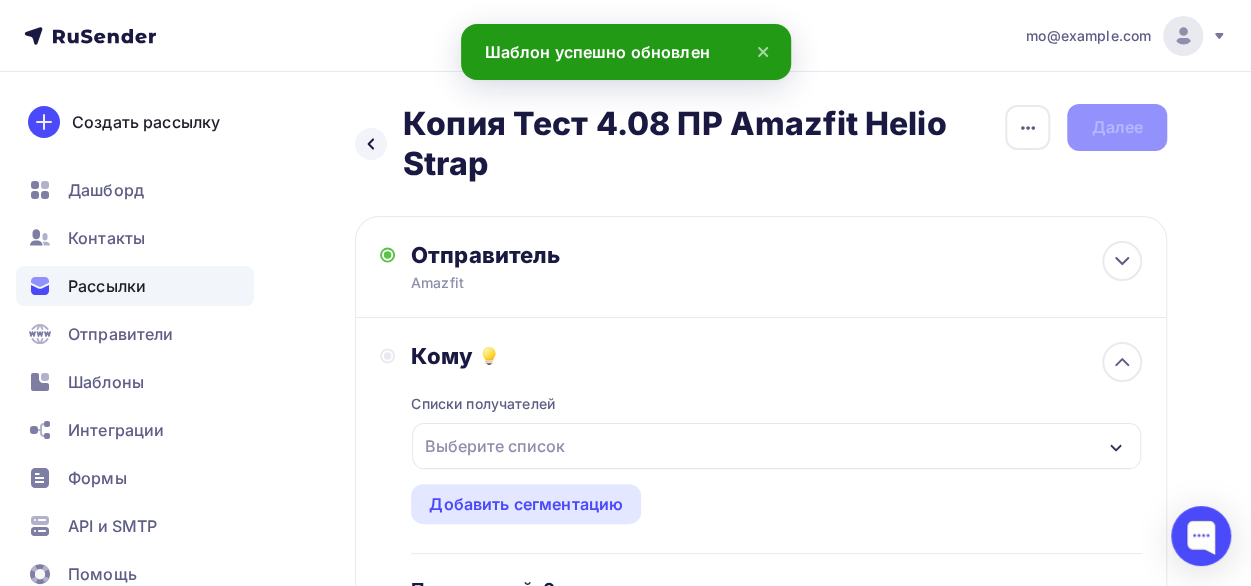 click on "Выберите список" at bounding box center [776, 446] 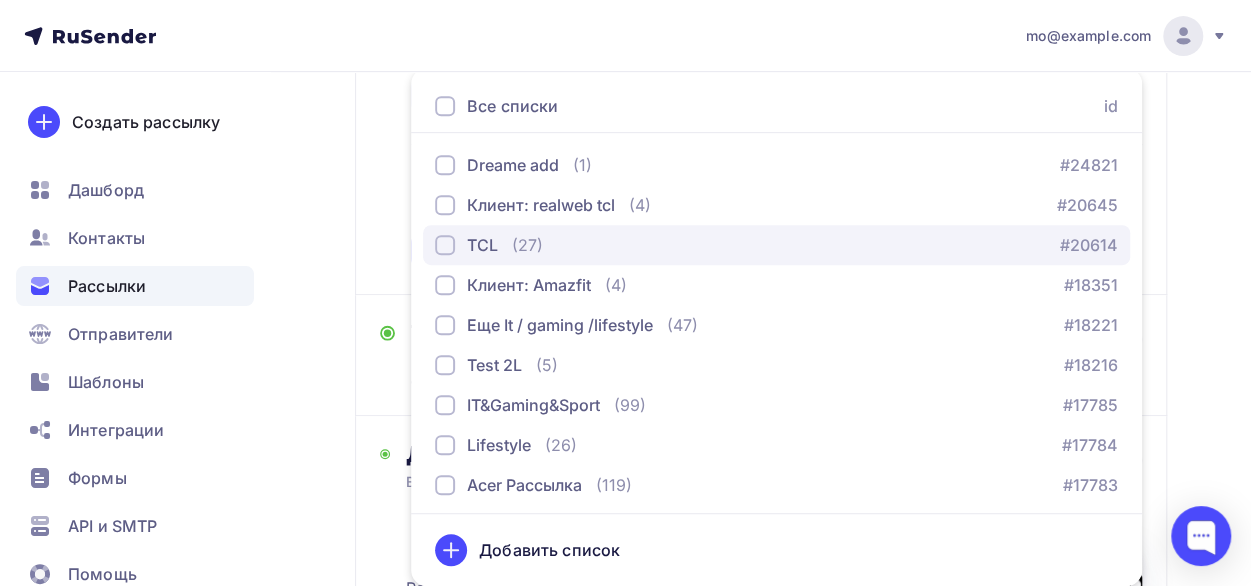 click on "TCL" at bounding box center [482, 245] 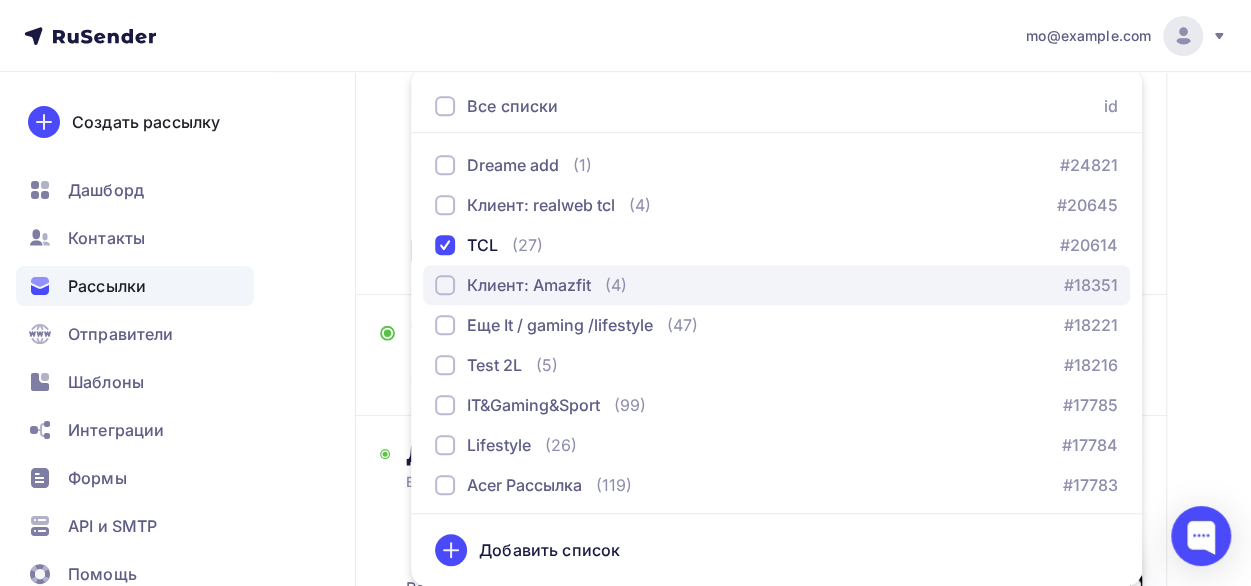 click on "Клиент: Amazfit" at bounding box center [529, 285] 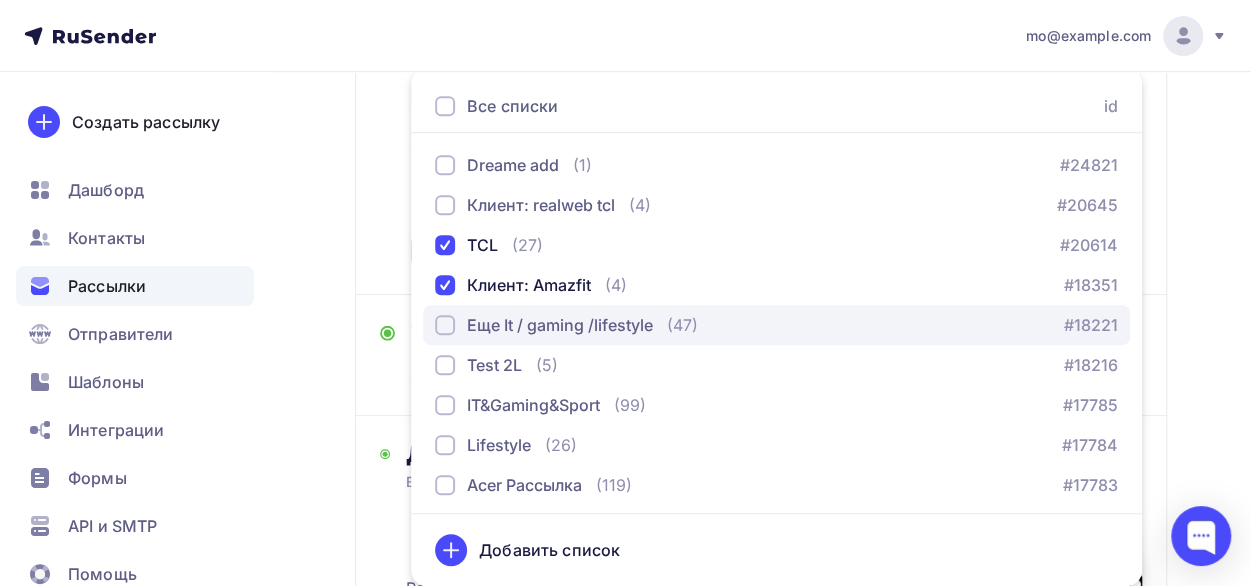 click on "Еще It / gaming /lifestyle
(47)
#18221" at bounding box center [776, 325] 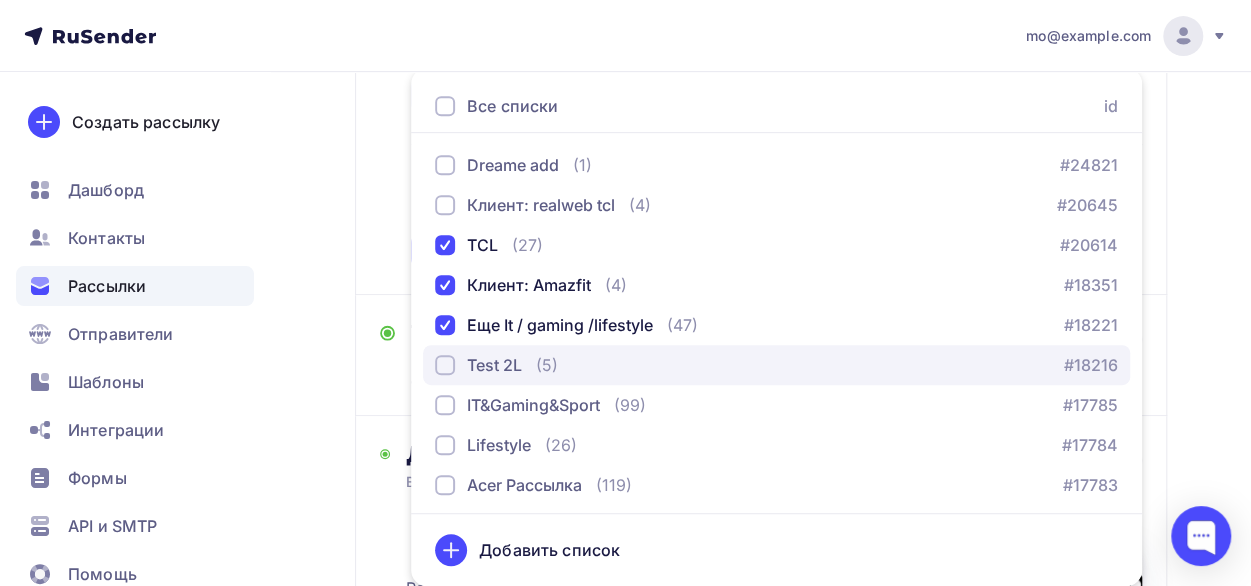 click on "Test 2L" at bounding box center [494, 365] 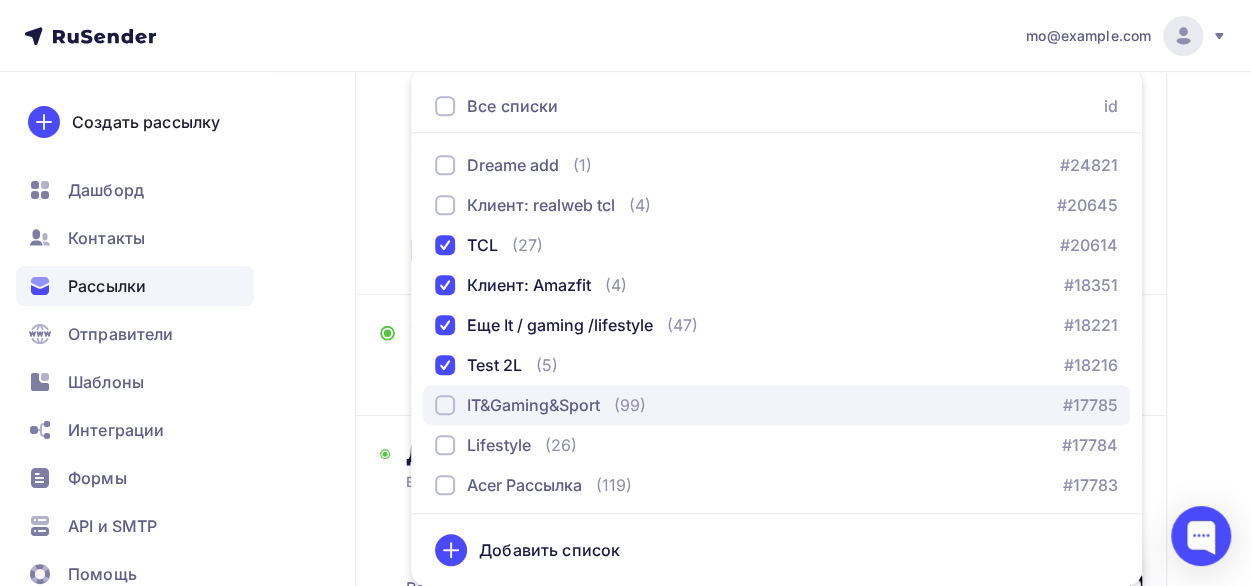click on "IT&Gaming&Sport" at bounding box center [533, 405] 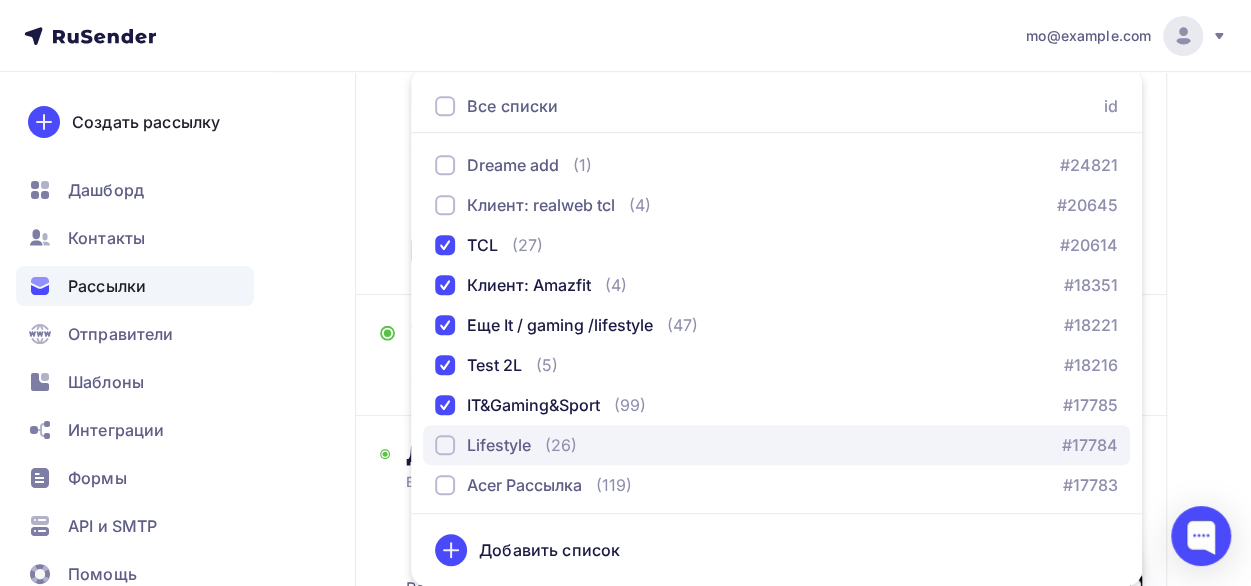 click on "Lifestyle" at bounding box center (499, 445) 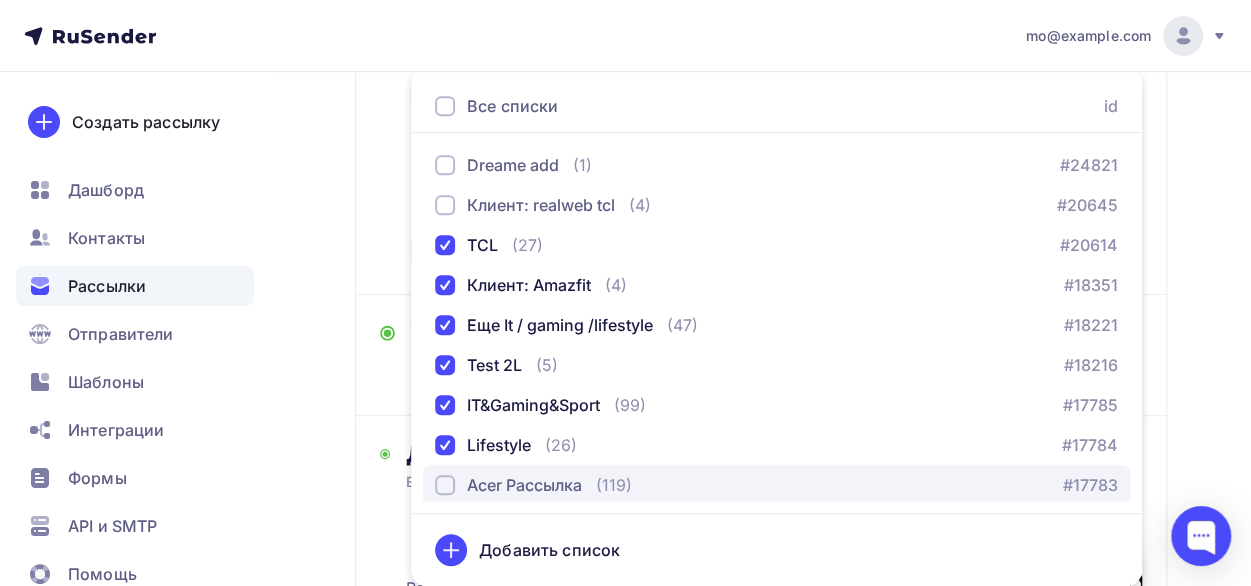 click on "Acer Рассылка" at bounding box center (524, 485) 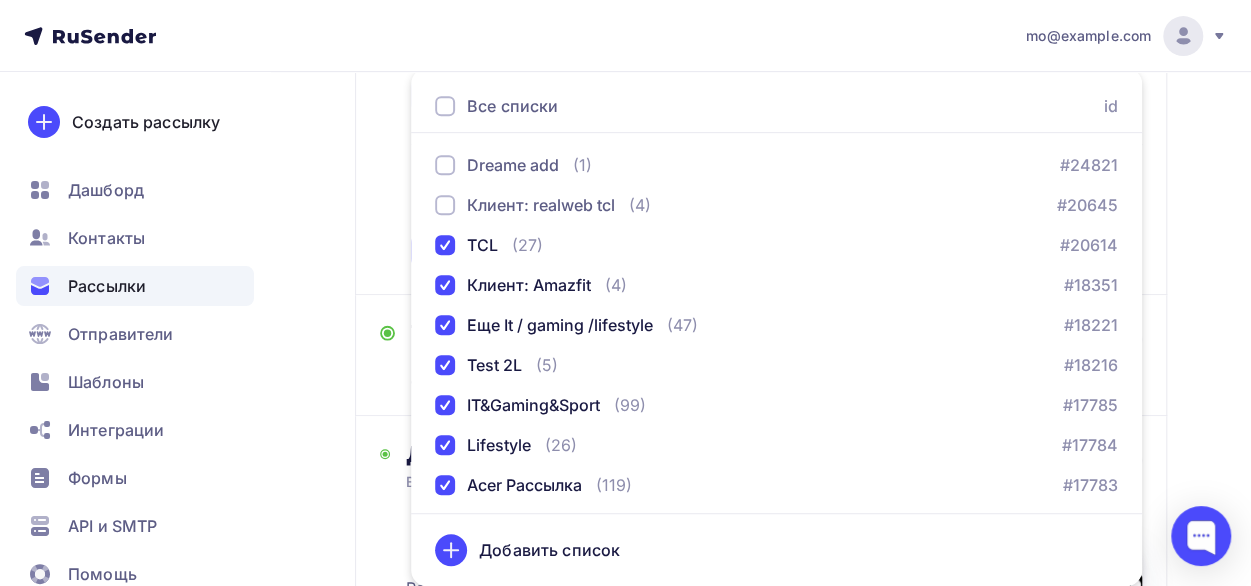 click on "Кому
Списки получателей
TCL
Клиент: Amazfit
Еще It / gaming /lifestyle
Test 2L
IT&Gaming&Sport
Lifestyle
Acer Рассылка
Все списки
id
Dreame add
(1)
#[NUMBER]
Клиент: realweb tcl
(4)
#[NUMBER]
TCL
(27)
#[NUMBER]
Клиент: Amazfit
(4)
#[NUMBER]" at bounding box center [761, 102] 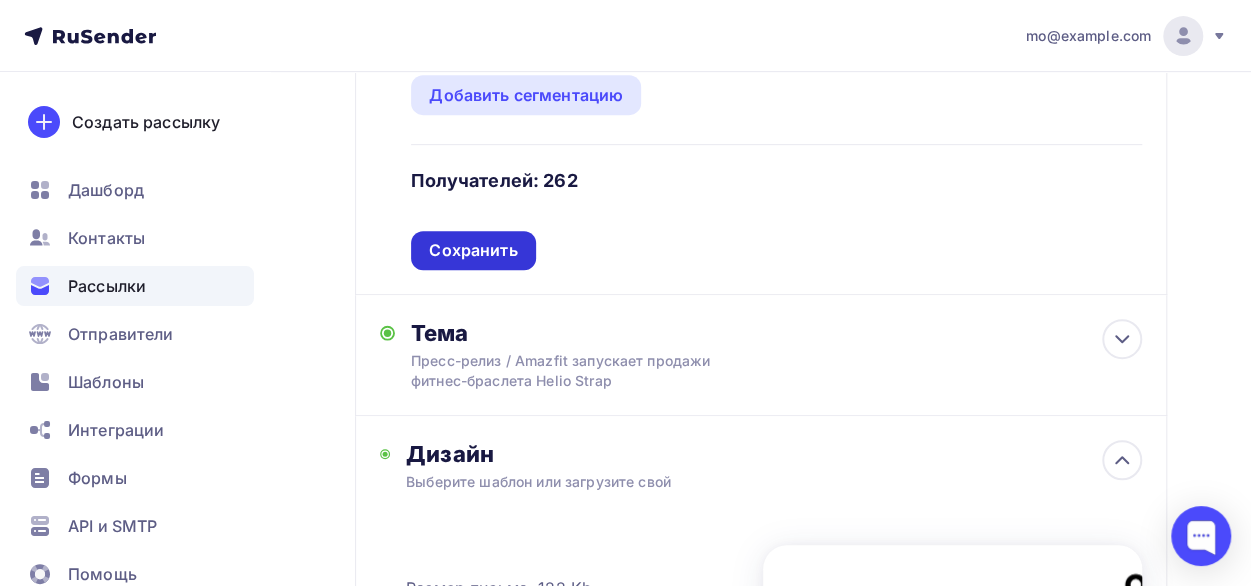 click on "Сохранить" at bounding box center (473, 250) 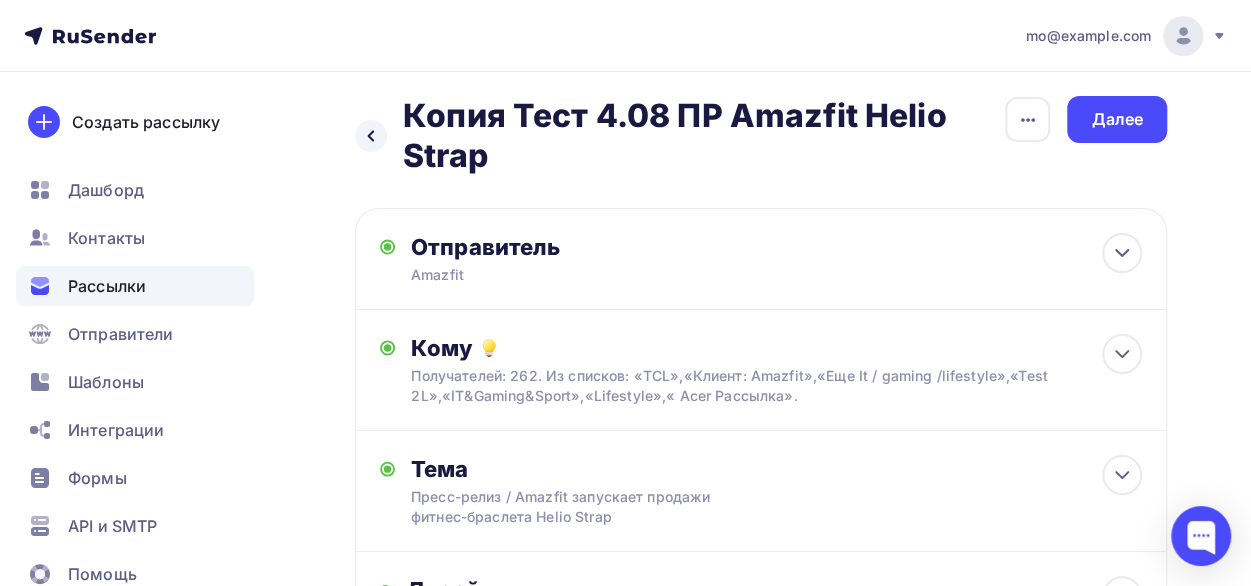 scroll, scrollTop: 0, scrollLeft: 0, axis: both 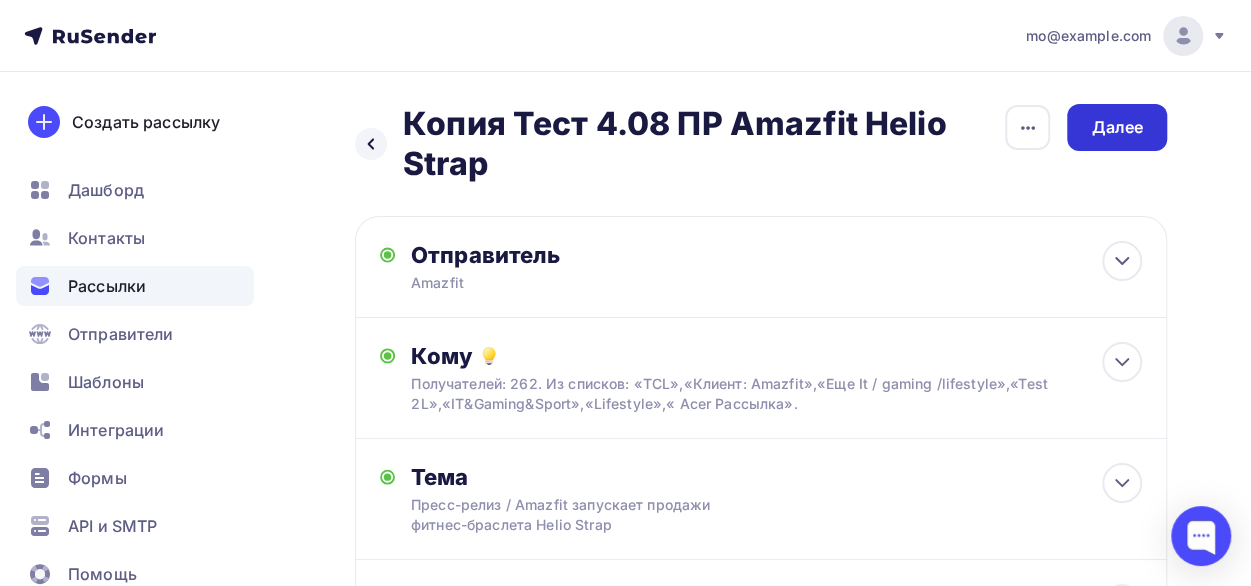 click on "Далее" at bounding box center [1117, 127] 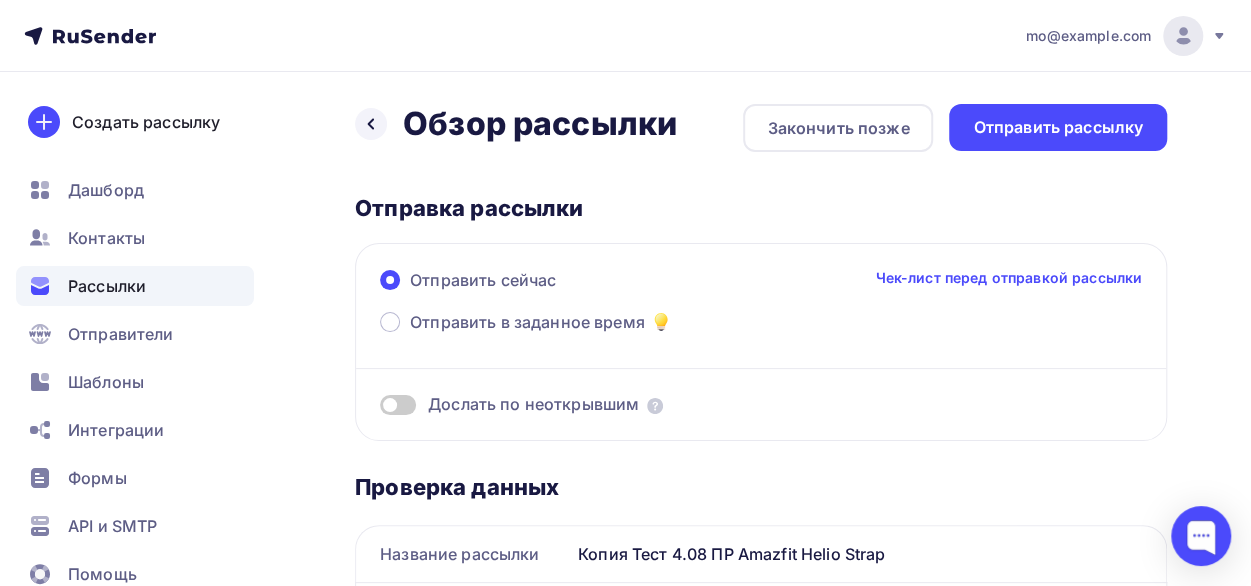 scroll, scrollTop: 0, scrollLeft: 0, axis: both 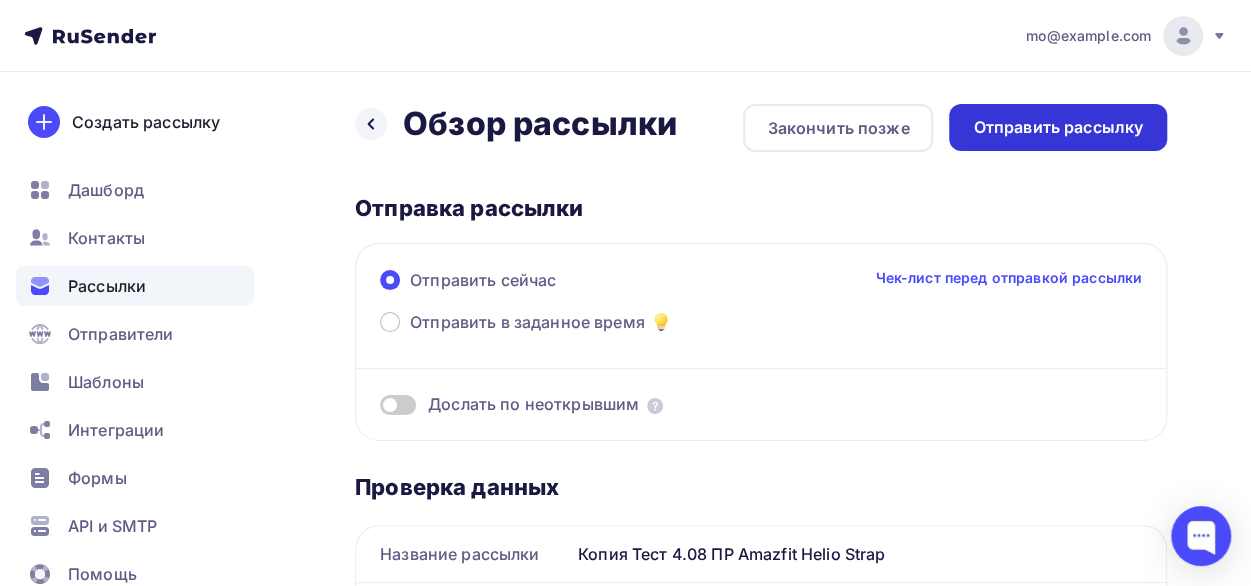 click on "Отправить рассылку" at bounding box center [1058, 127] 